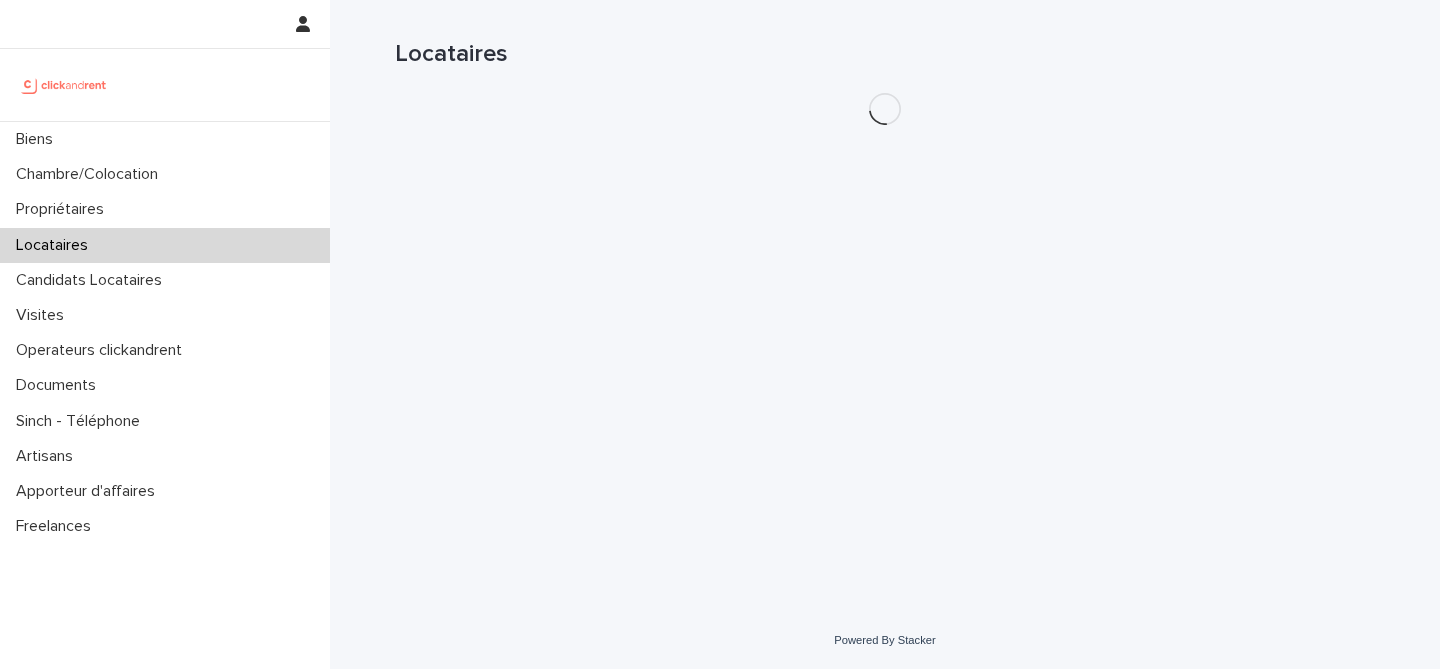 scroll, scrollTop: 0, scrollLeft: 0, axis: both 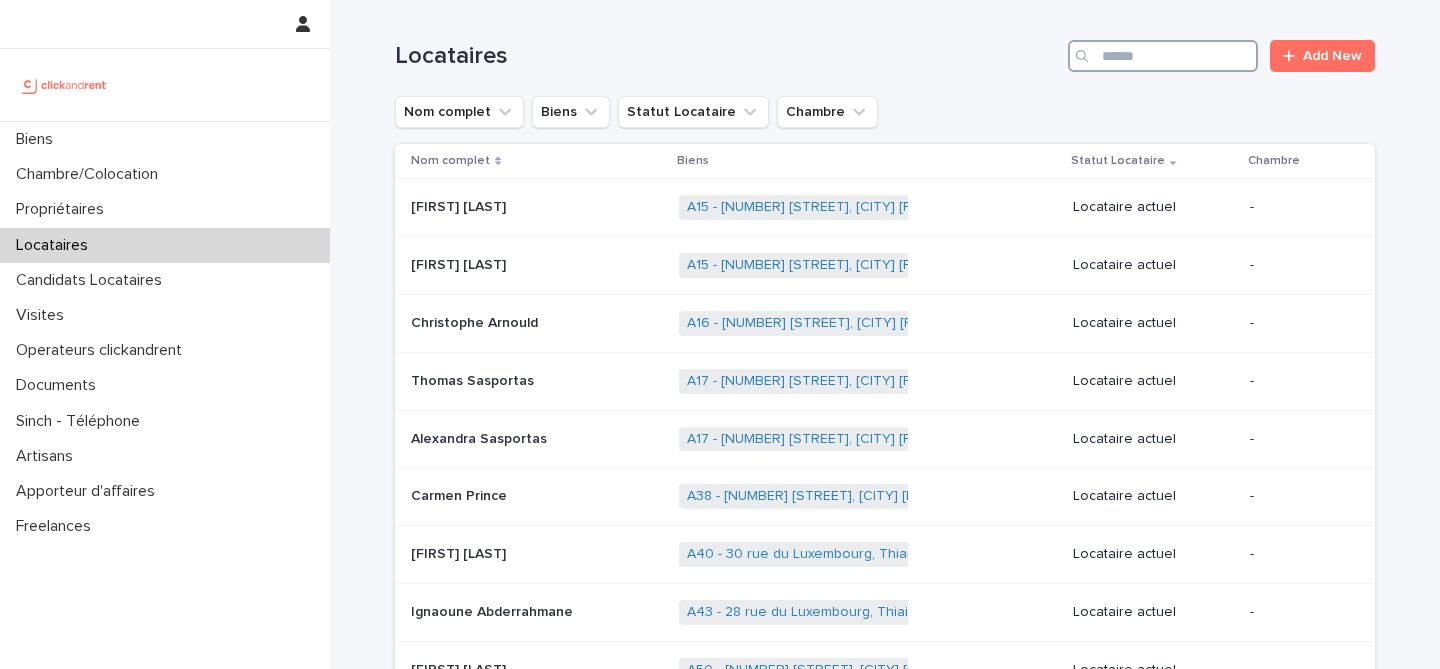 click at bounding box center [1163, 56] 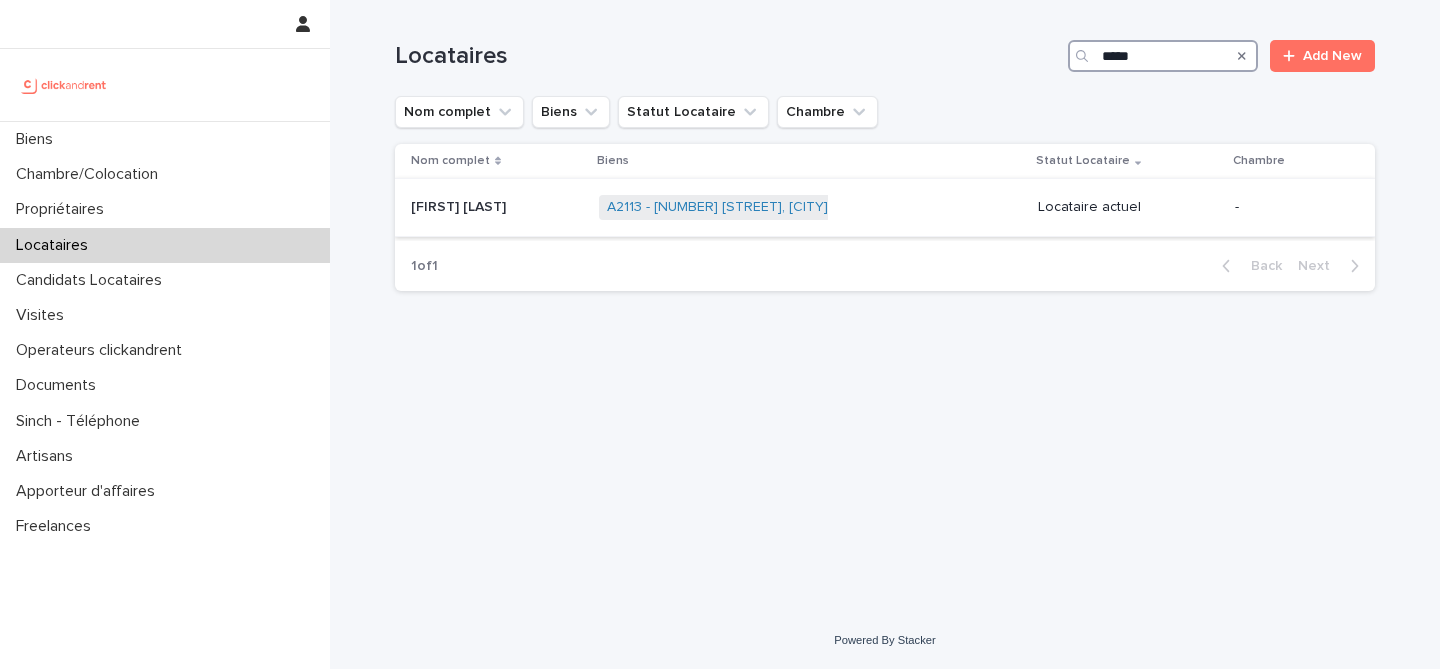 type on "*****" 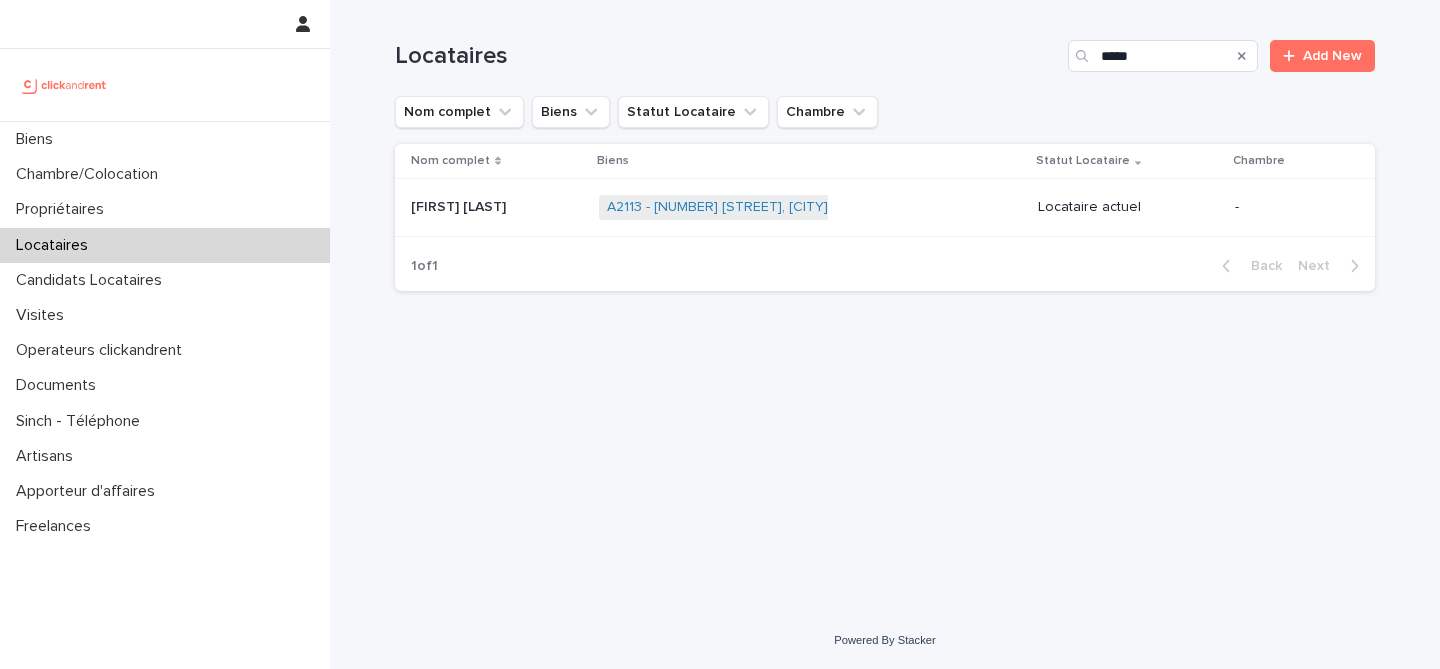 click on "[FIRST] [LAST] [FIRST] [LAST]" at bounding box center (497, 207) 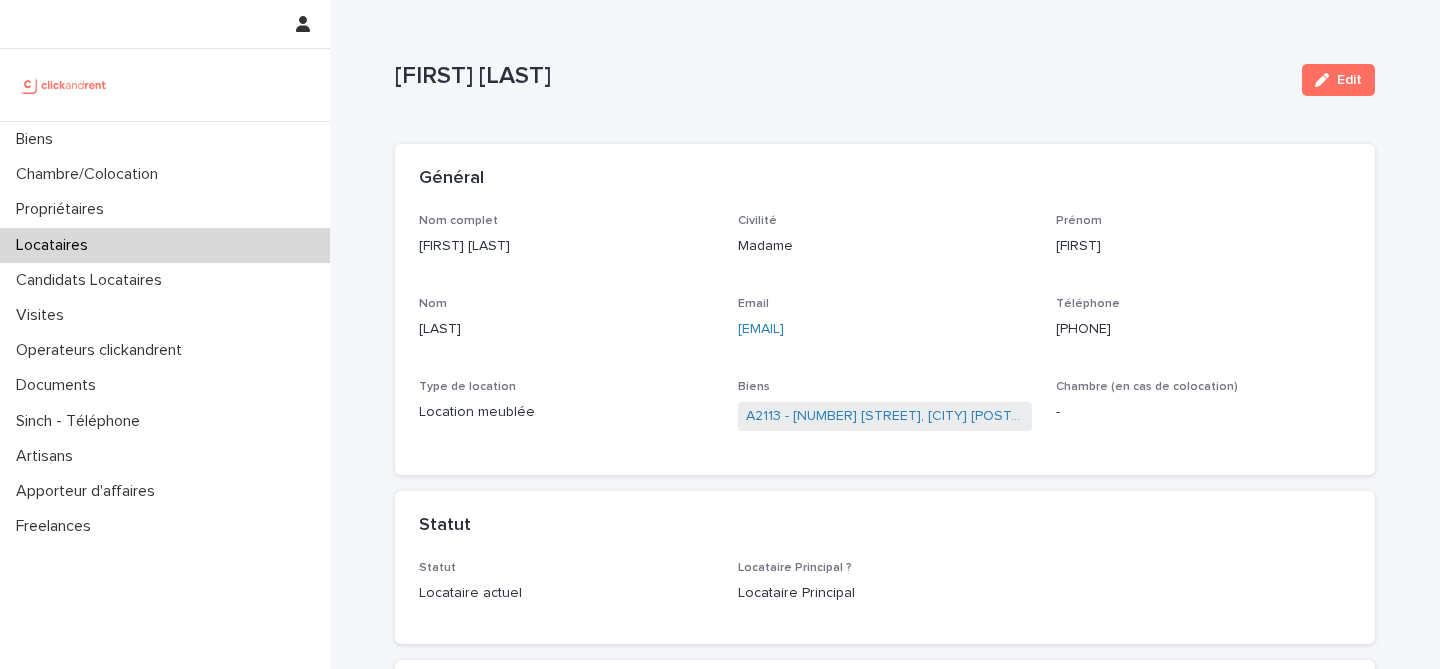 drag, startPoint x: 940, startPoint y: 330, endPoint x: 731, endPoint y: 325, distance: 209.0598 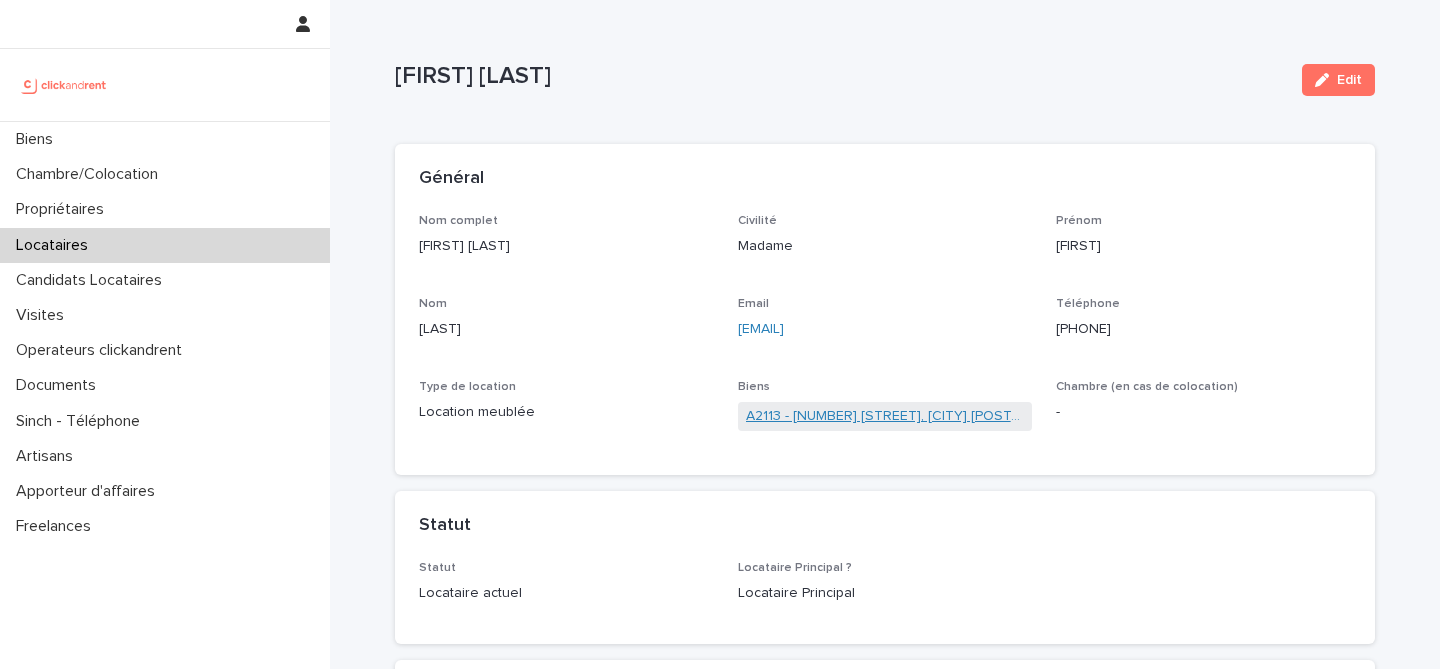 click on "A2113 - [NUMBER] [STREET], [CITY] [POSTAL_CODE]" at bounding box center [885, 416] 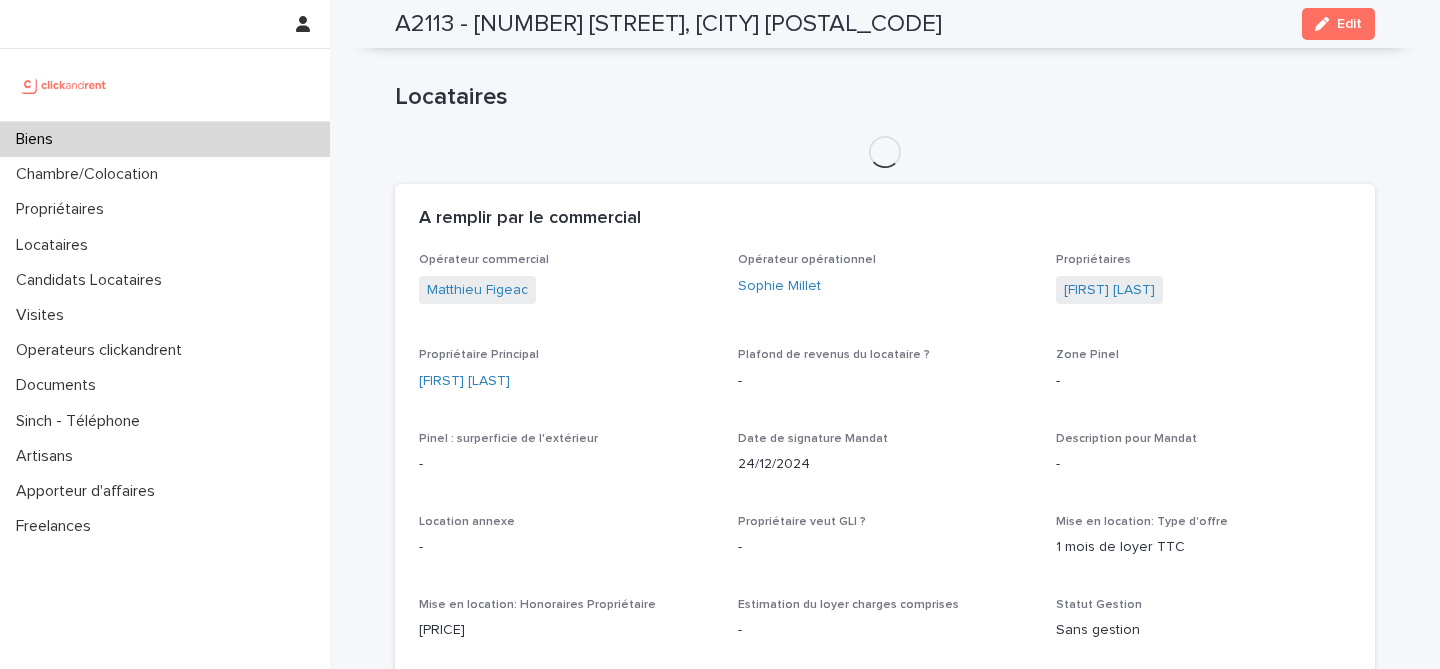 scroll, scrollTop: 778, scrollLeft: 0, axis: vertical 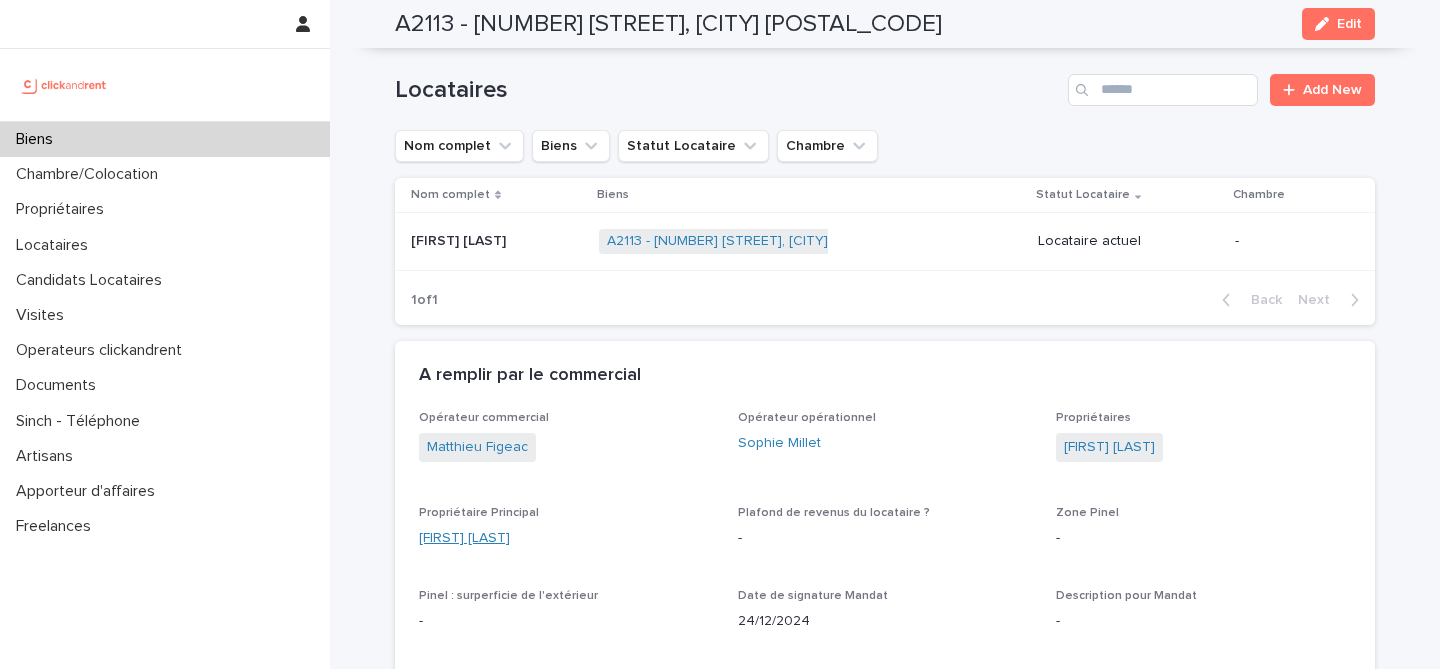 click on "[FIRST] [LAST]" at bounding box center [464, 538] 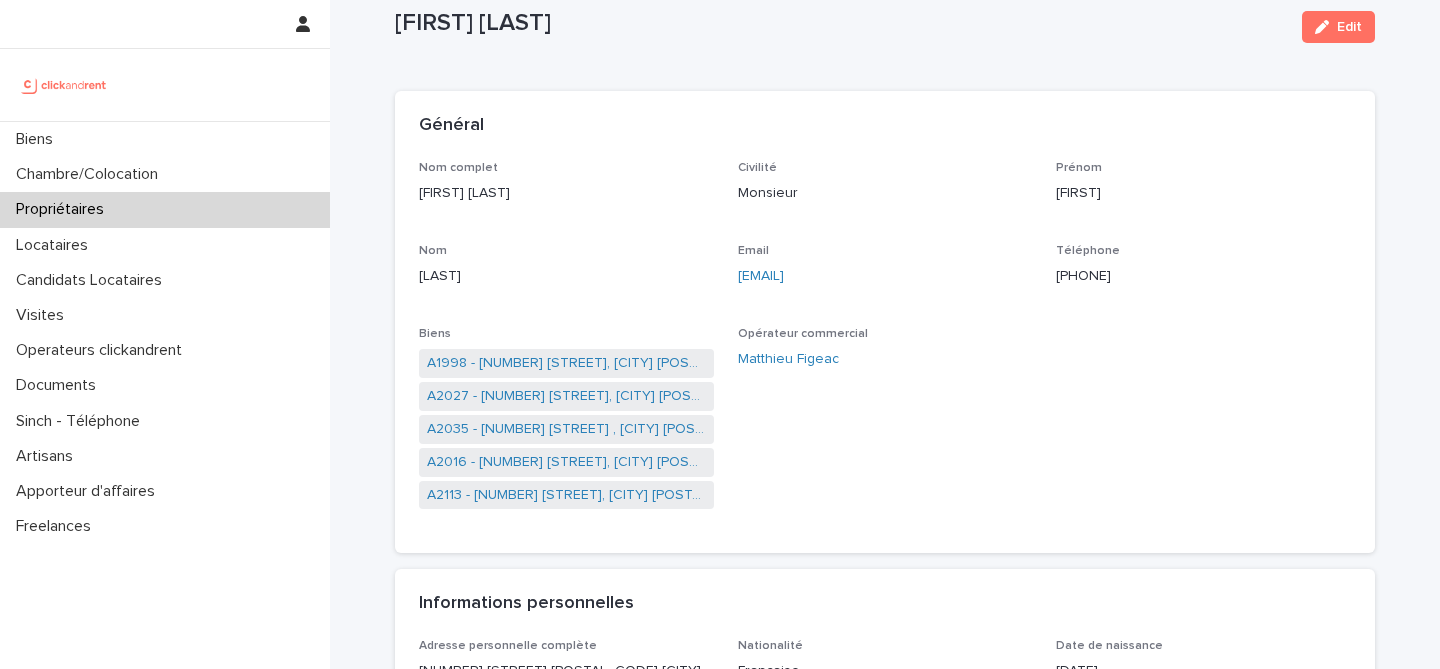 scroll, scrollTop: 54, scrollLeft: 0, axis: vertical 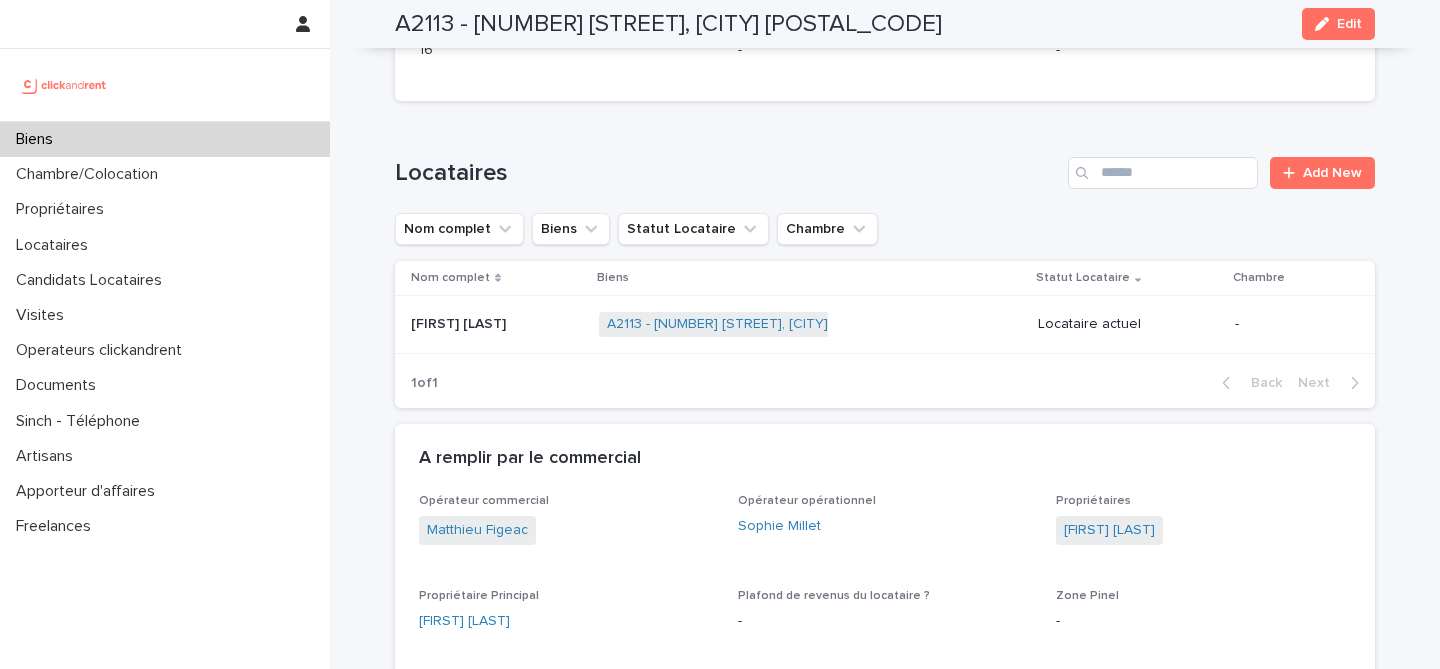 click on "[FIRST] [LAST] [FIRST] [LAST]" at bounding box center [493, 325] 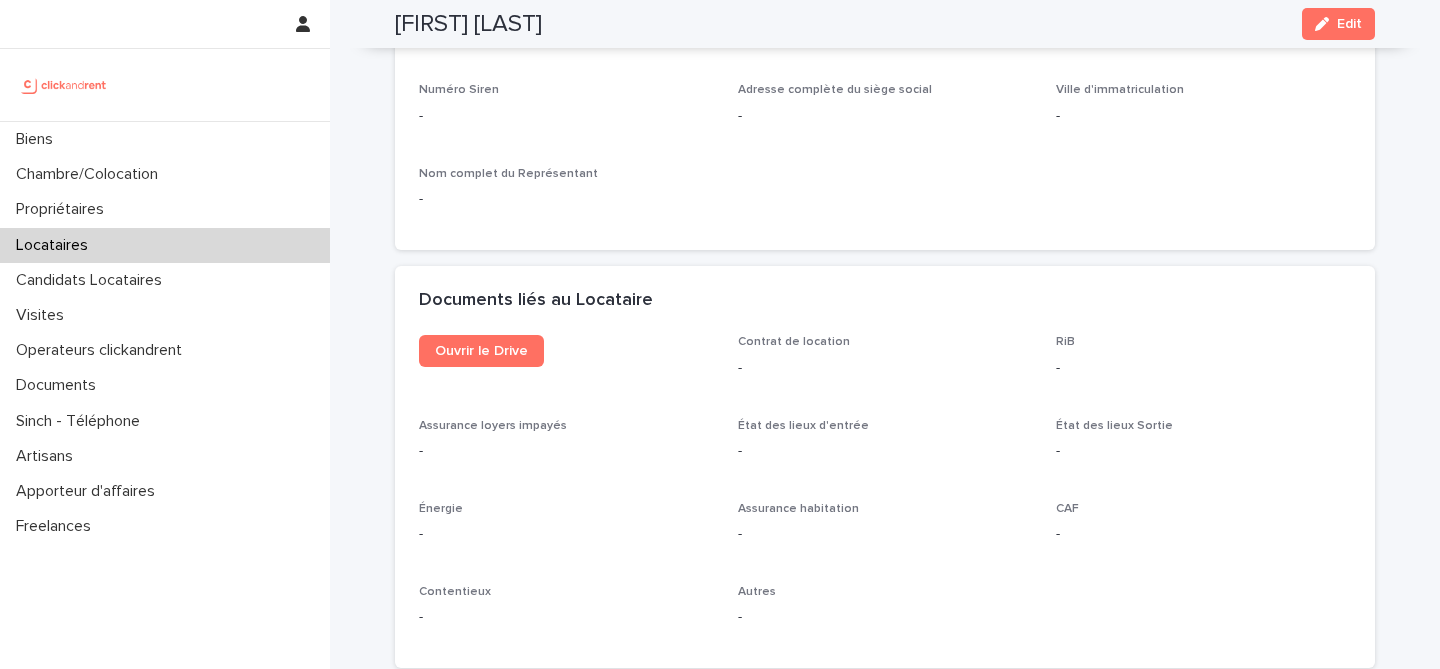 scroll, scrollTop: 1965, scrollLeft: 0, axis: vertical 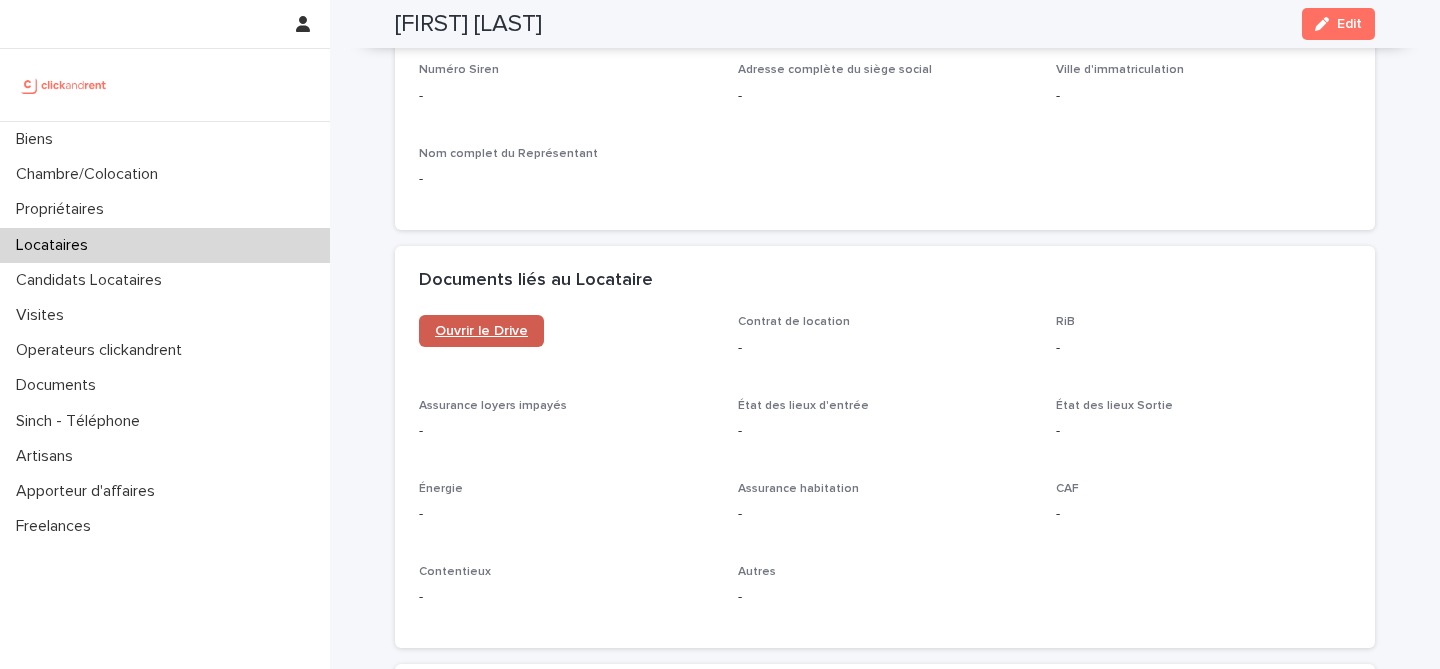 click on "Ouvrir le Drive" at bounding box center [481, 331] 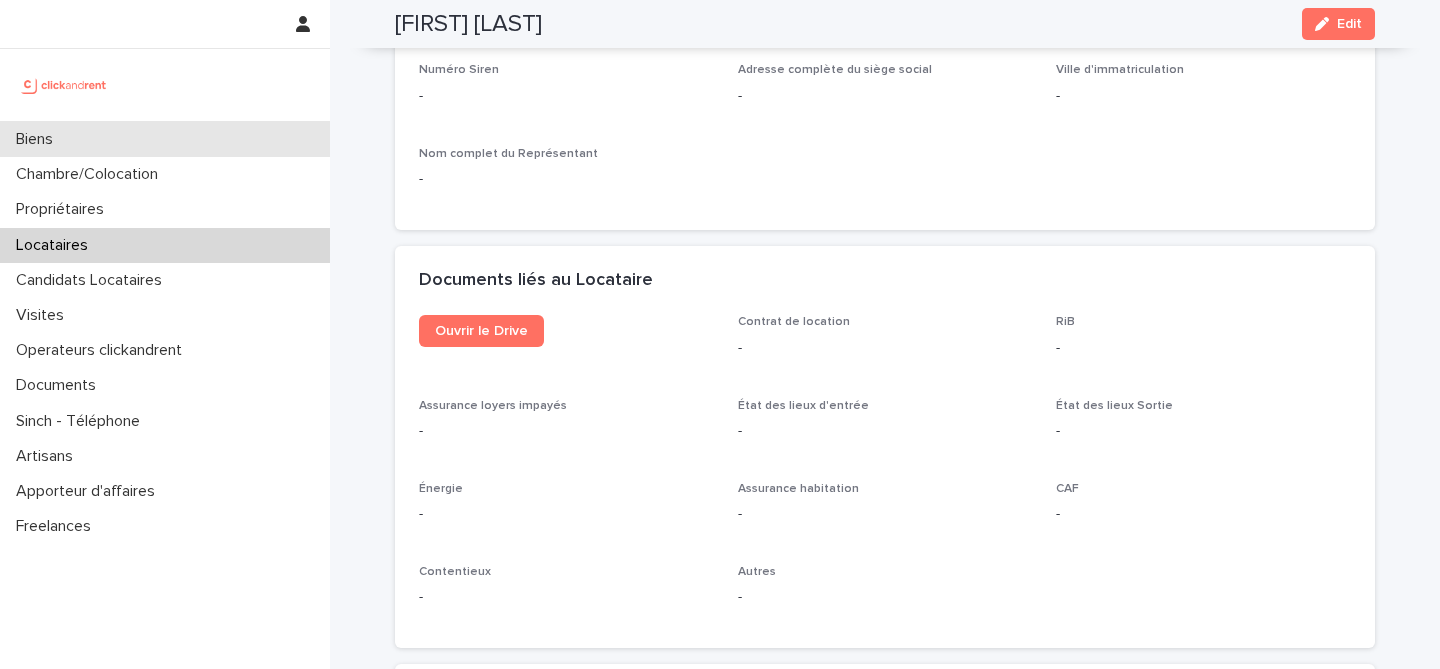 click on "Biens" at bounding box center [165, 139] 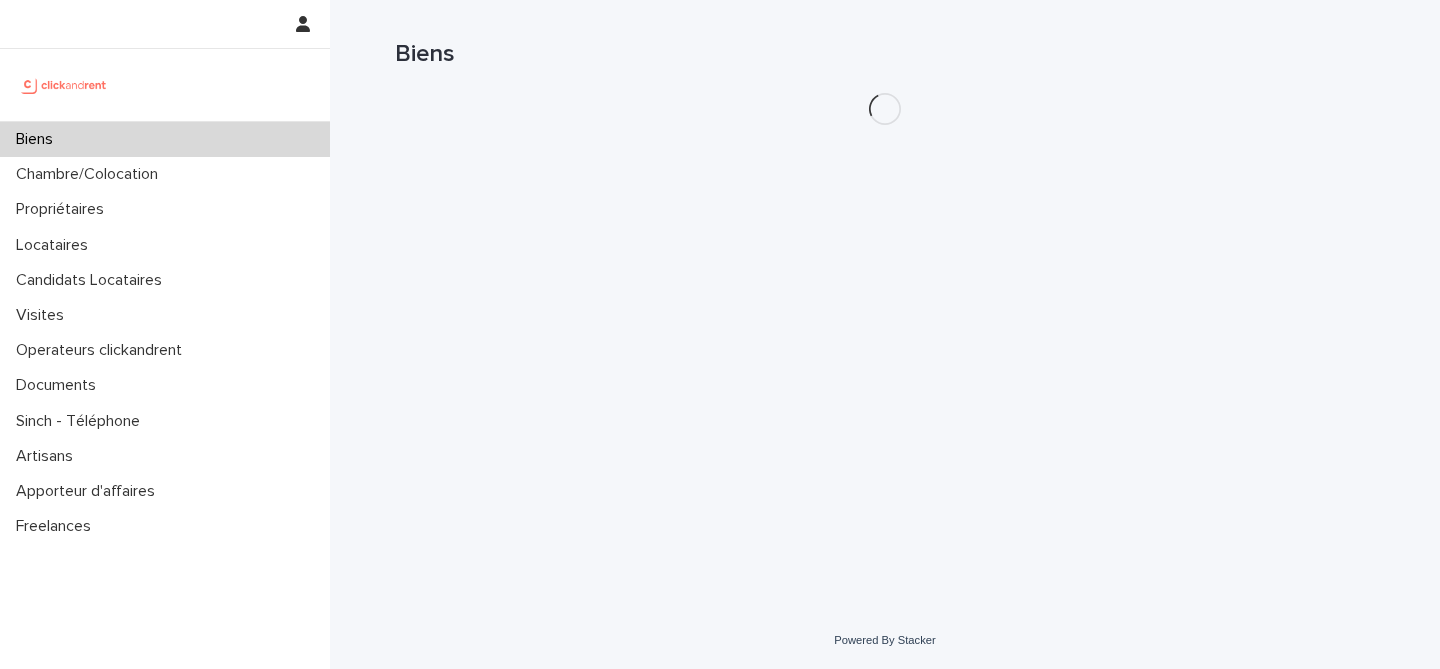 scroll, scrollTop: 0, scrollLeft: 0, axis: both 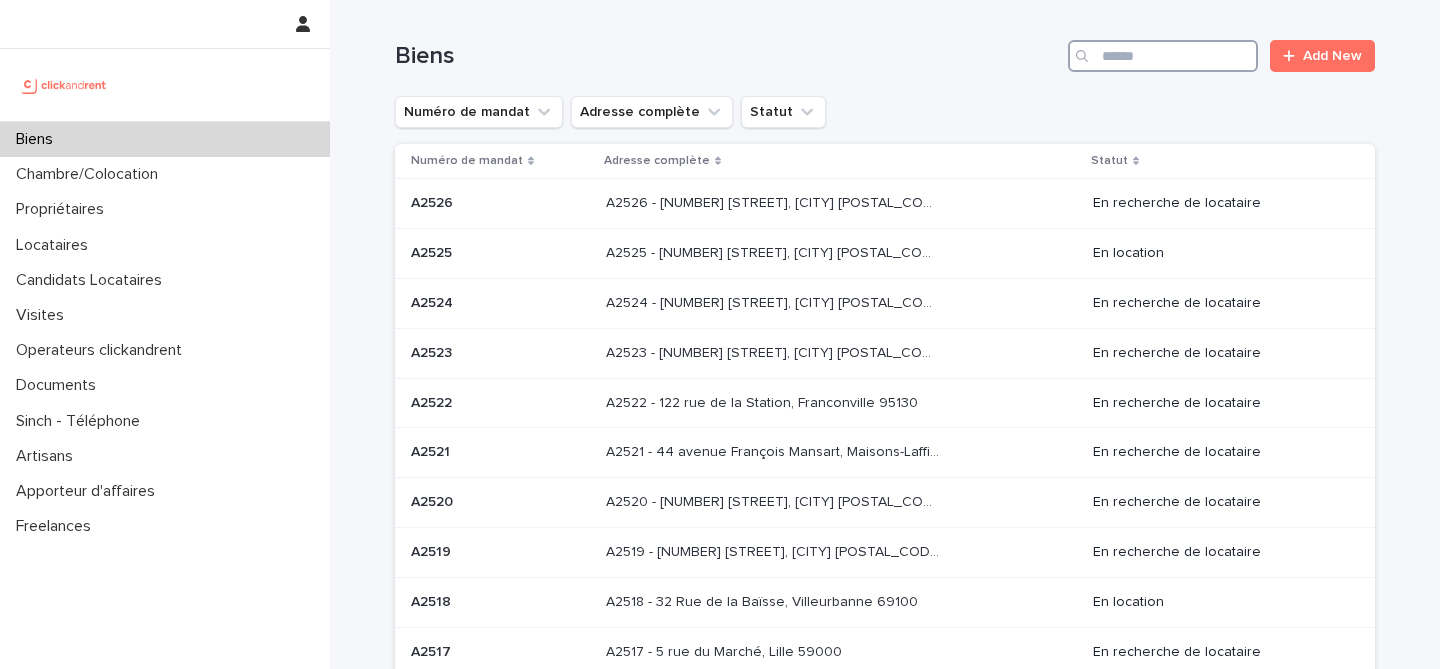 click at bounding box center (1163, 56) 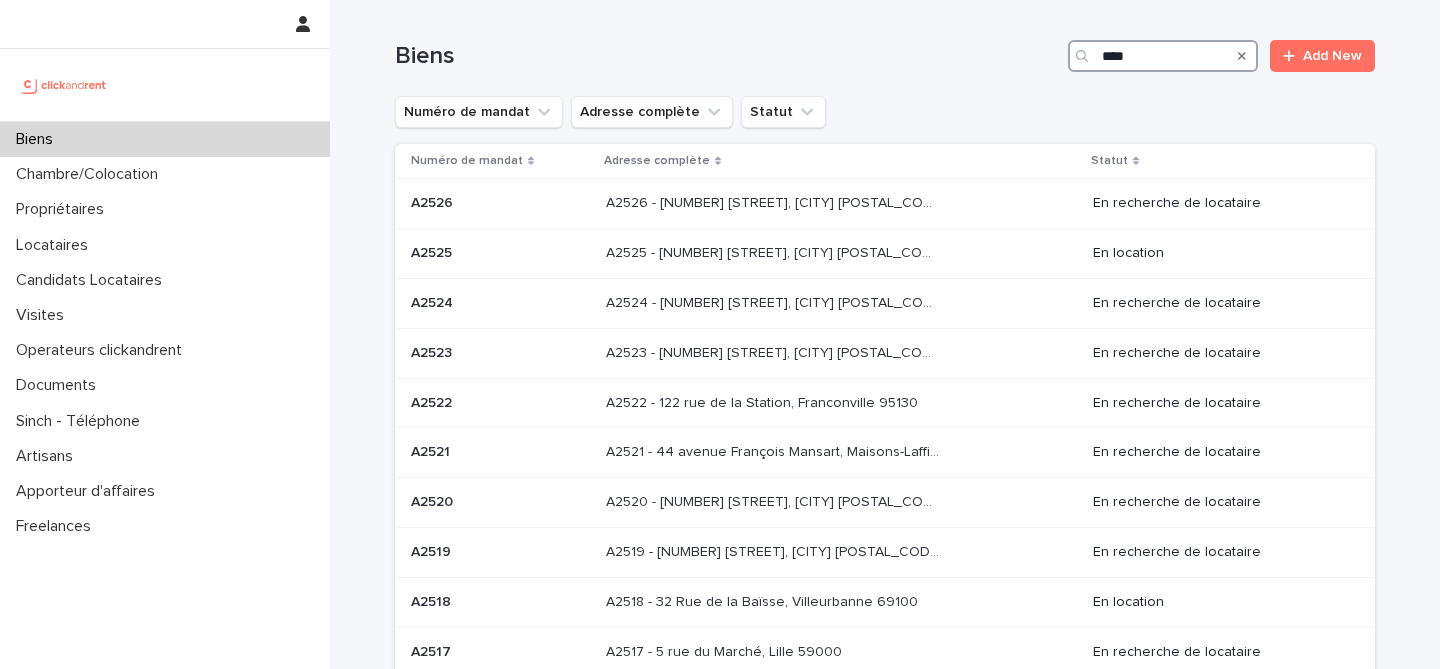 type on "*****" 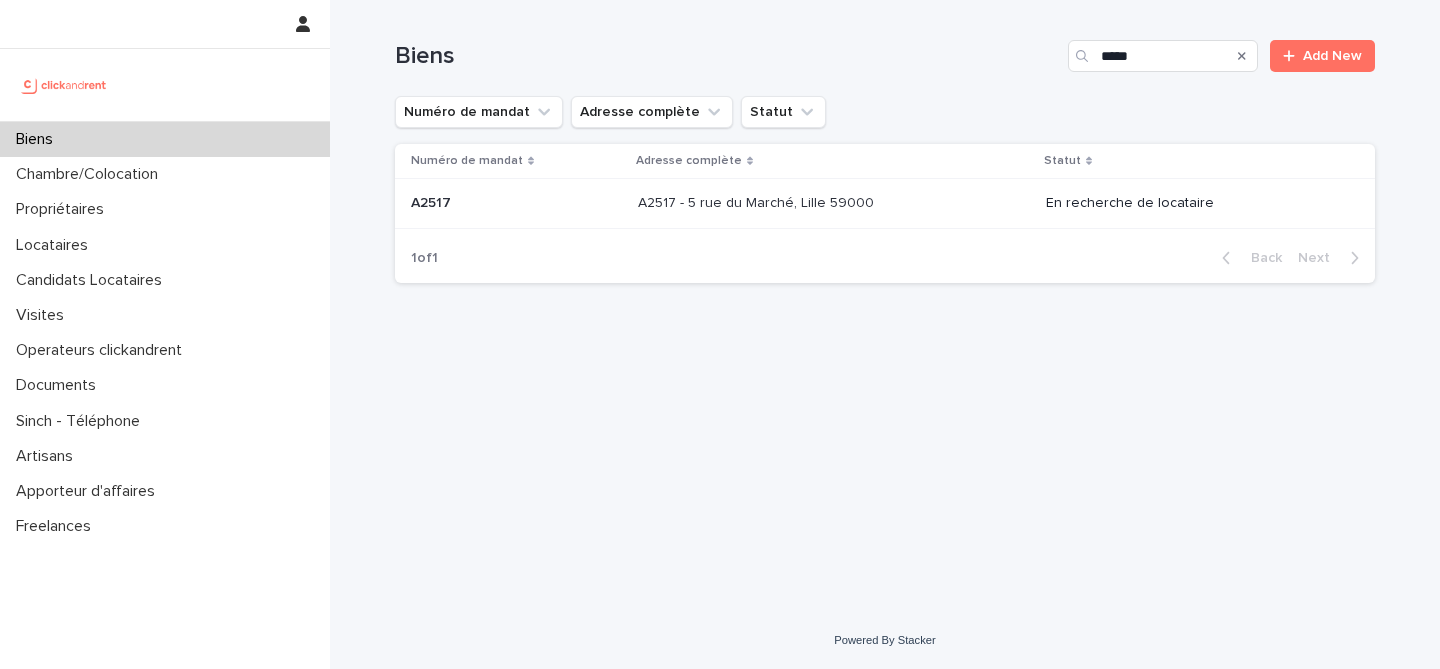 click on "A2517 - [NUMBER] [STREET], [CITY] [POSTAL_CODE] A2517 - [NUMBER] [STREET], [CITY] [POSTAL_CODE]" at bounding box center (834, 204) 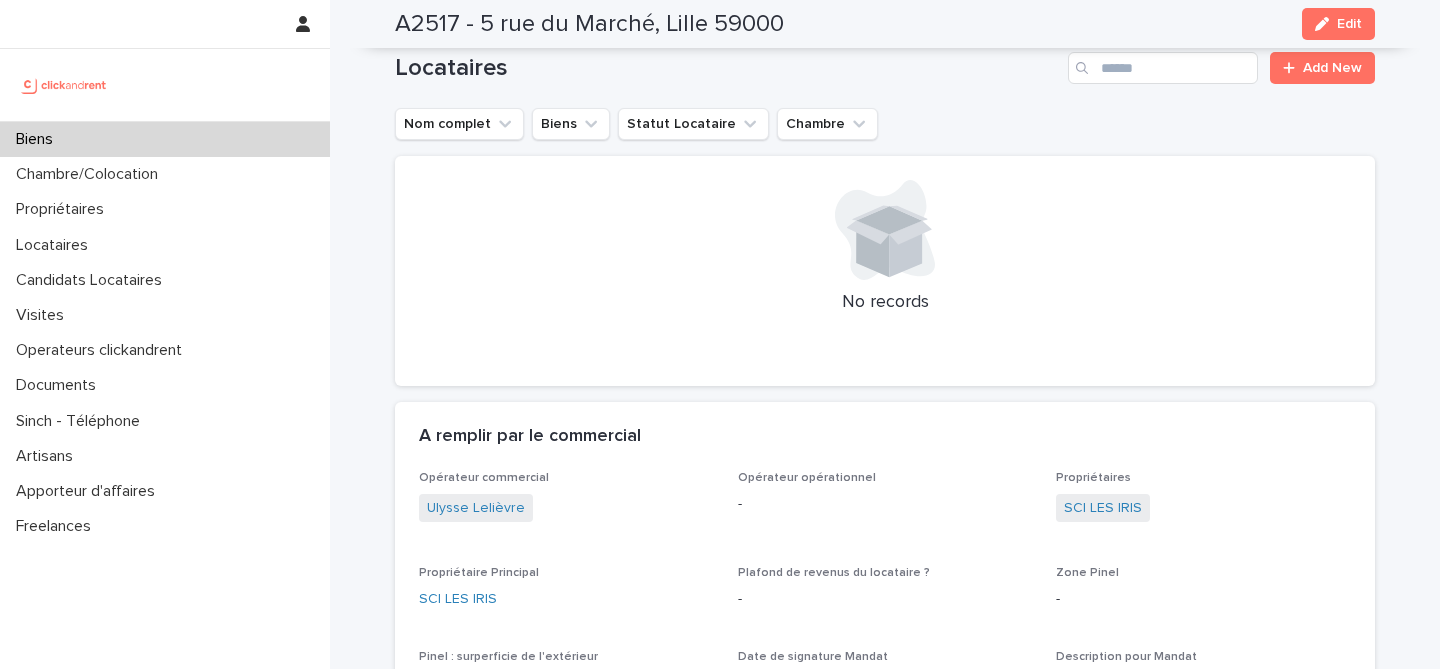 scroll, scrollTop: 1098, scrollLeft: 0, axis: vertical 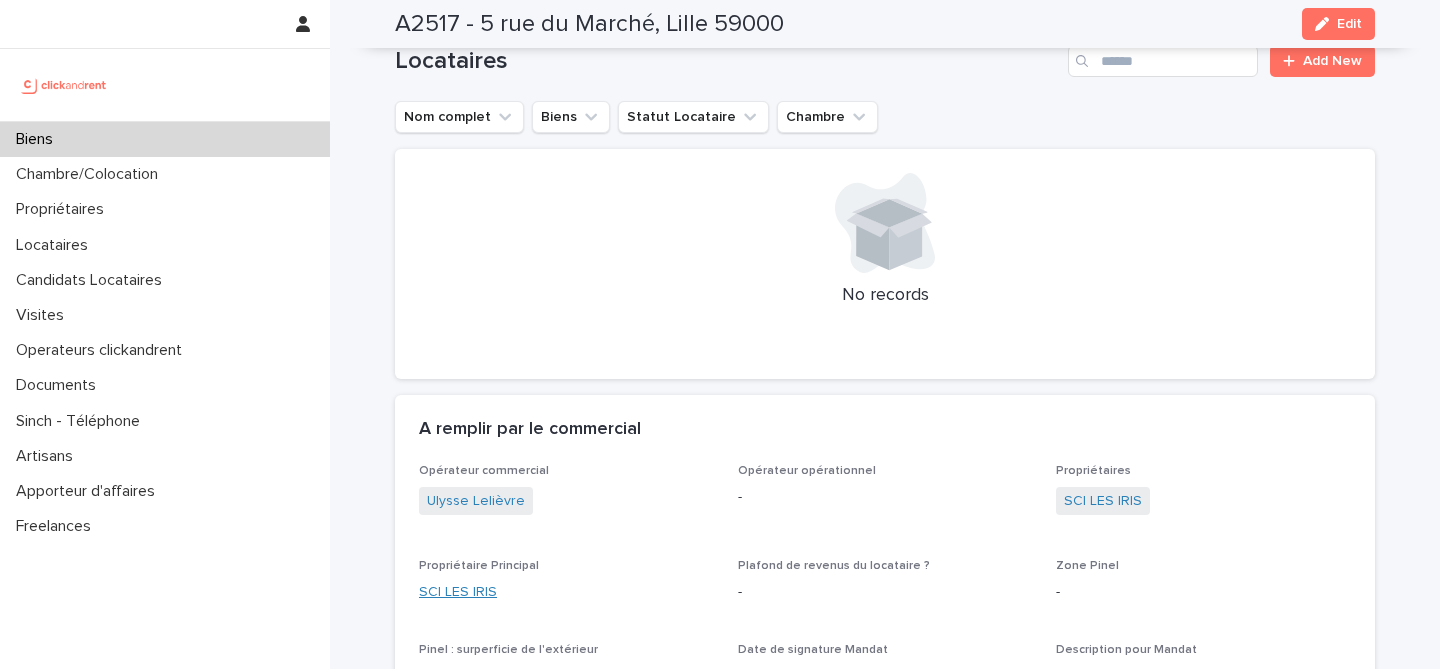 click on "SCI LES IRIS" at bounding box center [458, 592] 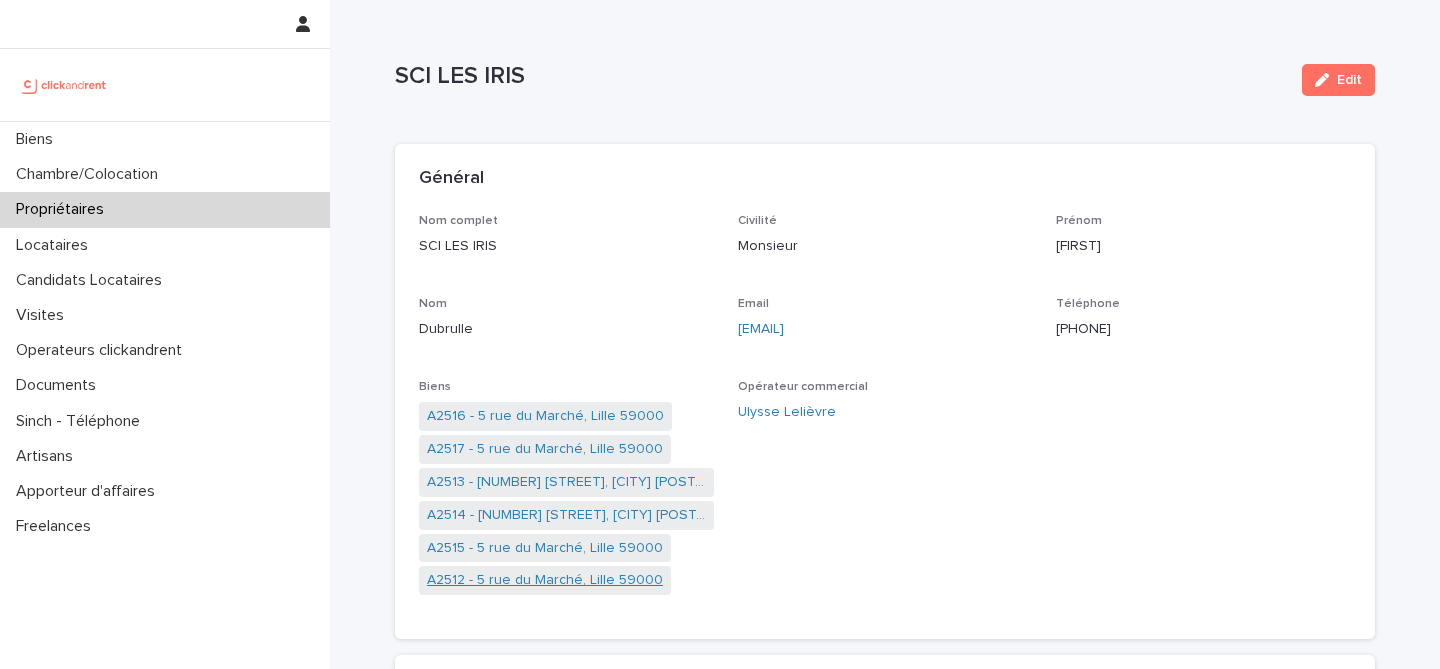 click on "A2512 - 5 rue du Marché,  Lille 59000" at bounding box center [545, 580] 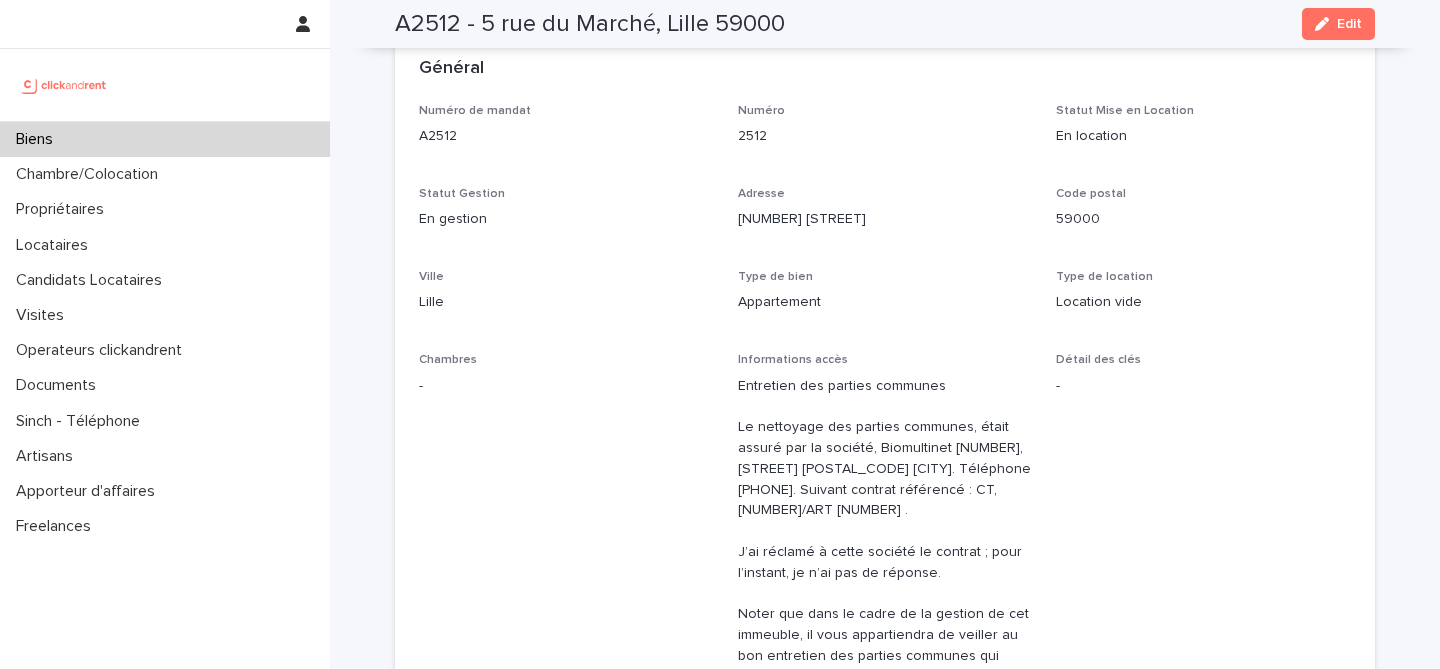 scroll, scrollTop: 0, scrollLeft: 0, axis: both 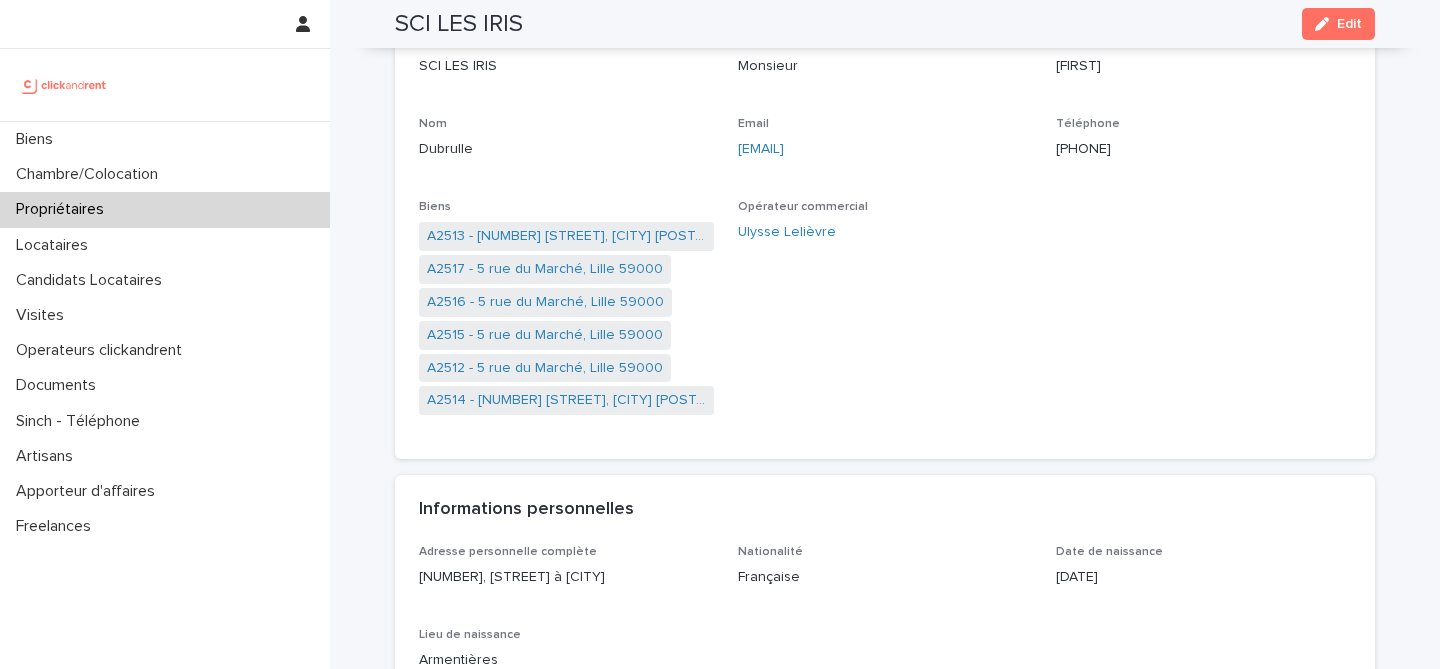 click on "A2517 - 5 rue du Marché,  Lille 59000" at bounding box center (545, 269) 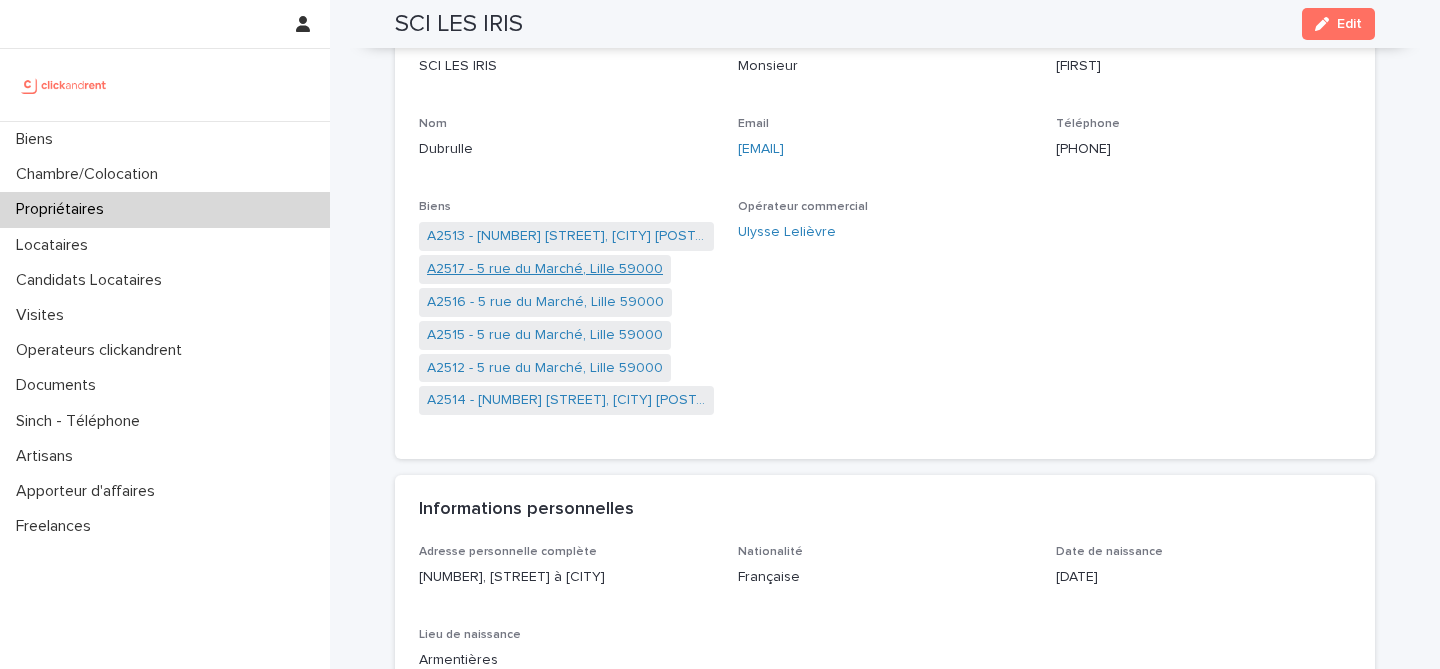 click on "A2517 - 5 rue du Marché,  Lille 59000" at bounding box center (545, 269) 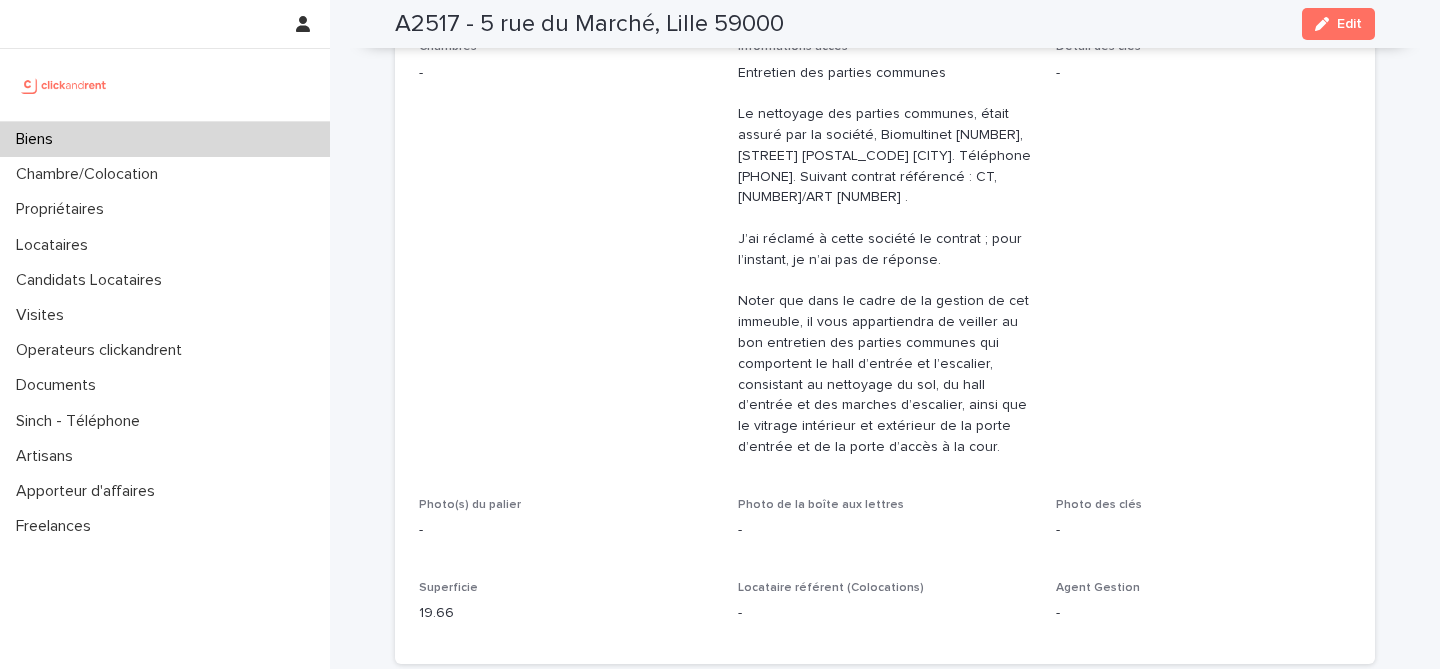 scroll, scrollTop: 0, scrollLeft: 0, axis: both 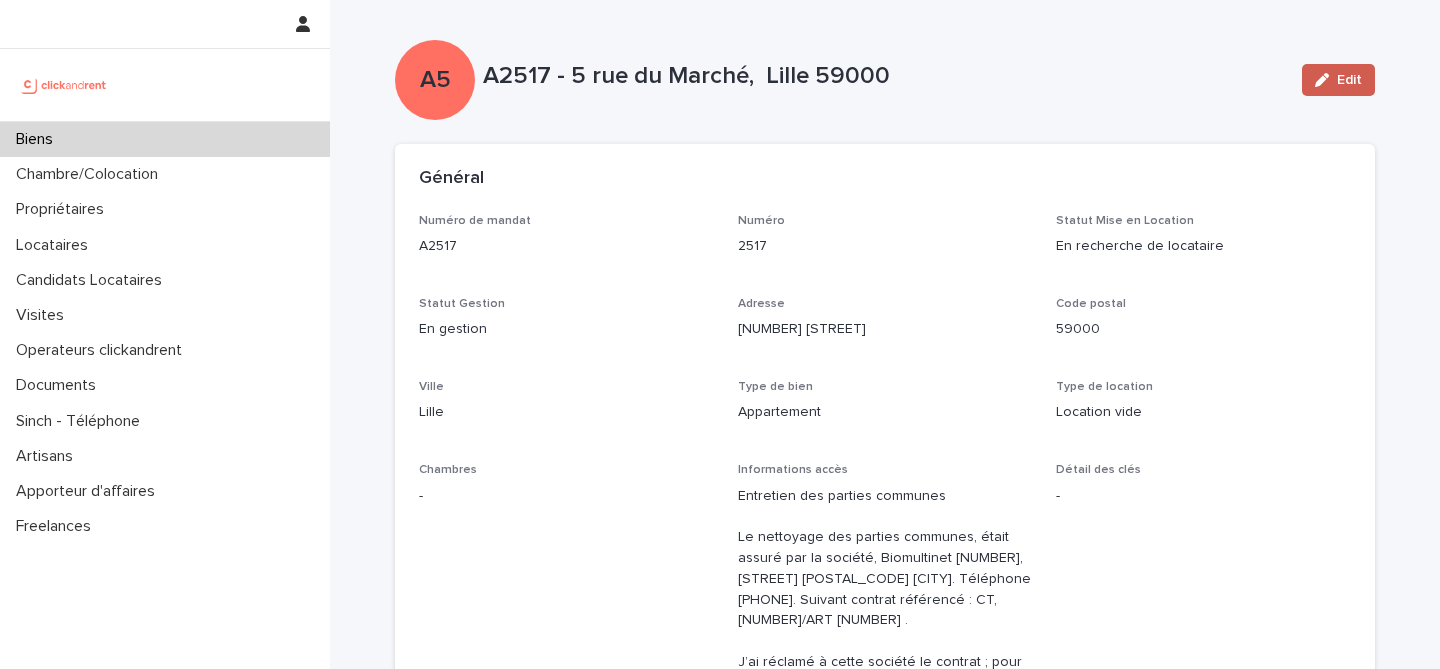 click on "Edit" at bounding box center (1338, 80) 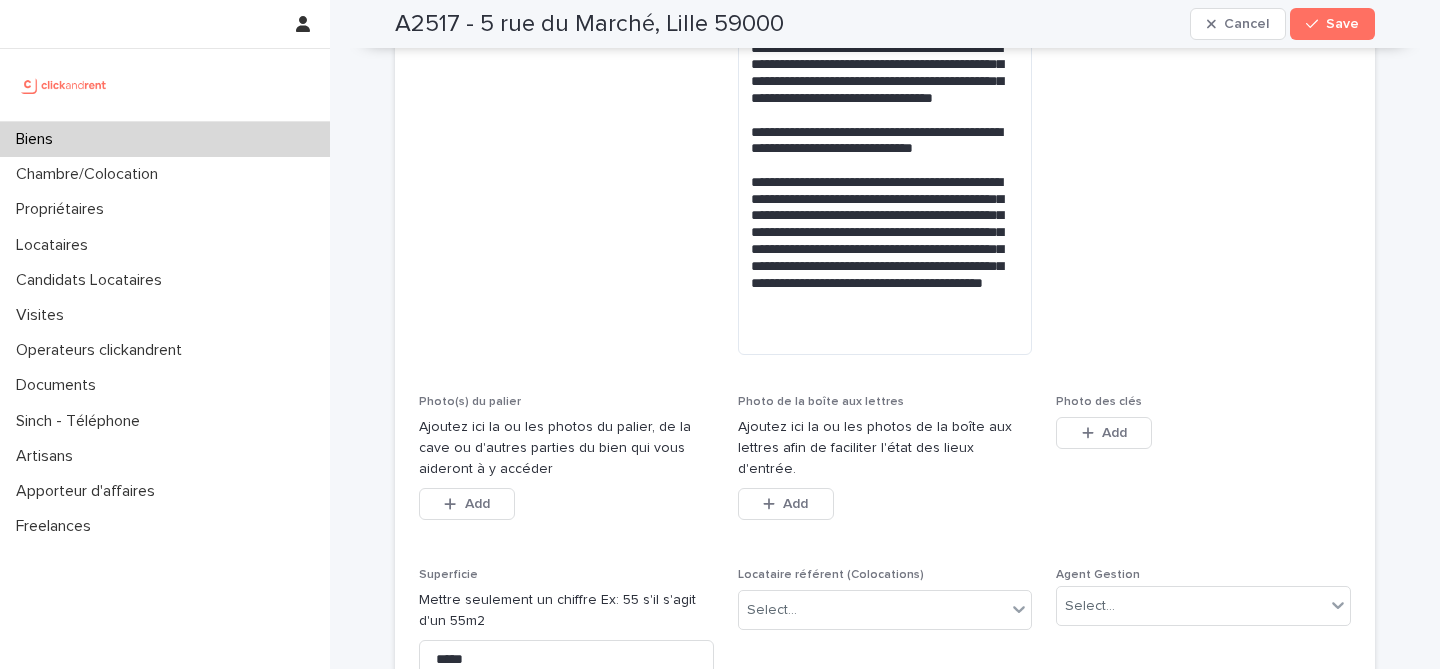 scroll, scrollTop: 814, scrollLeft: 0, axis: vertical 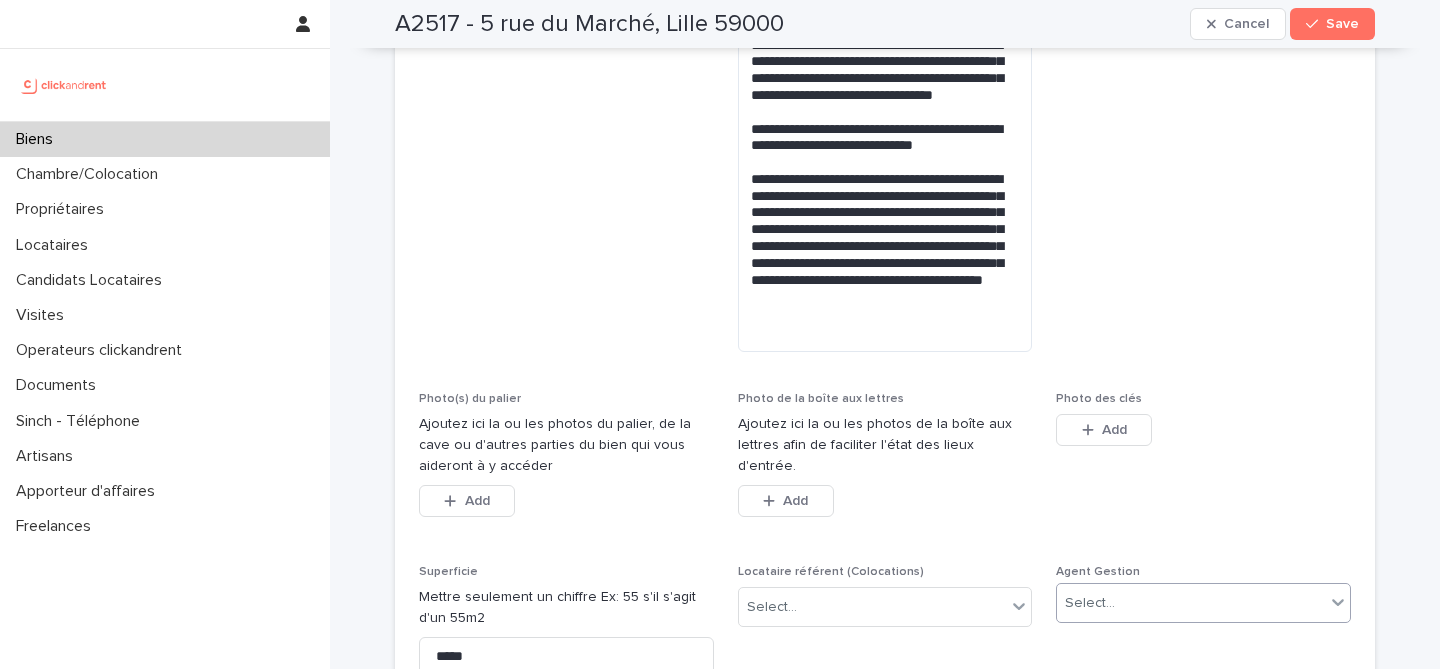 click on "Select..." at bounding box center [1090, 603] 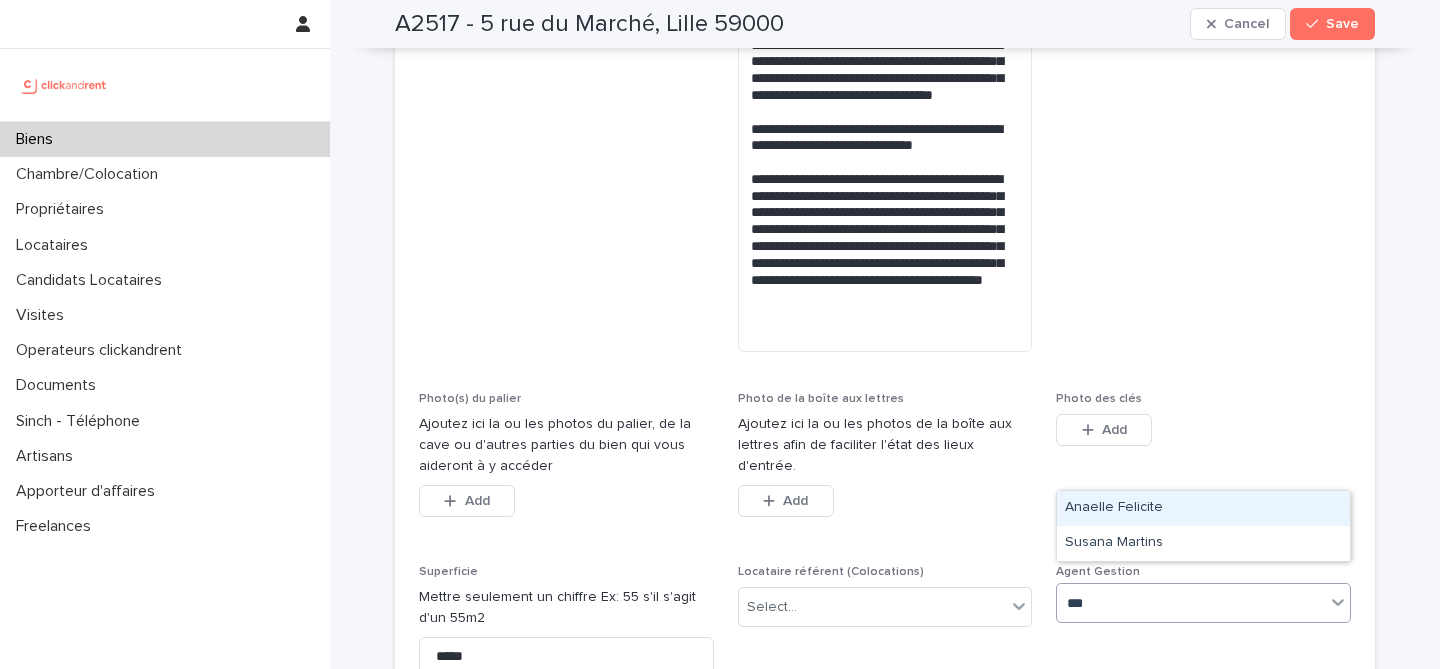 type on "****" 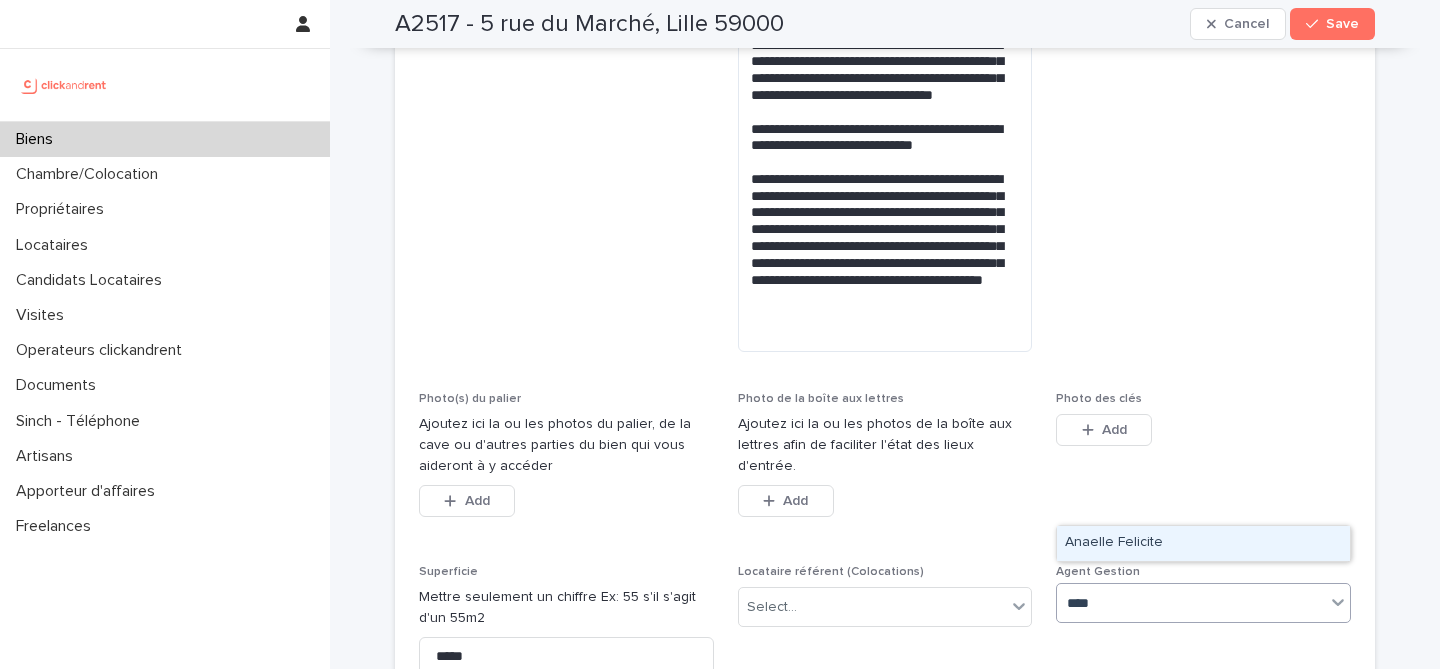 click on "Anaelle Felicite" at bounding box center [1203, 543] 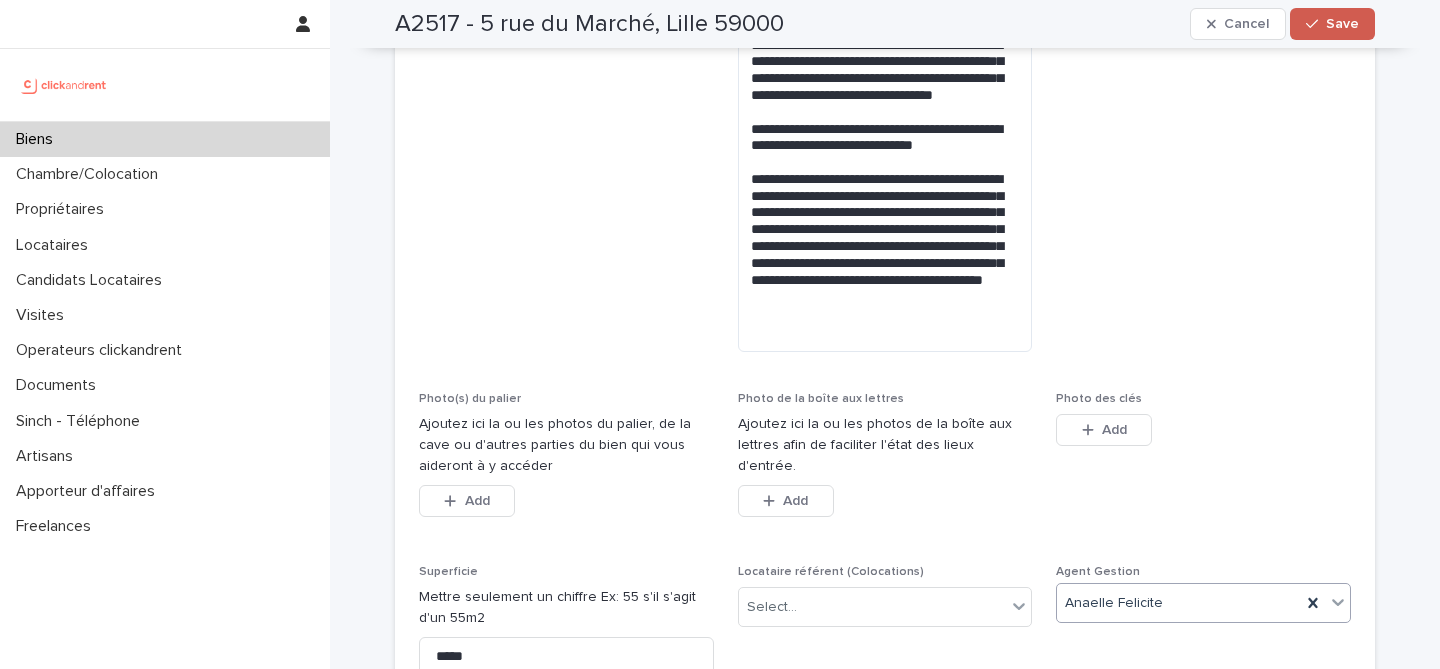click on "Save" at bounding box center [1332, 24] 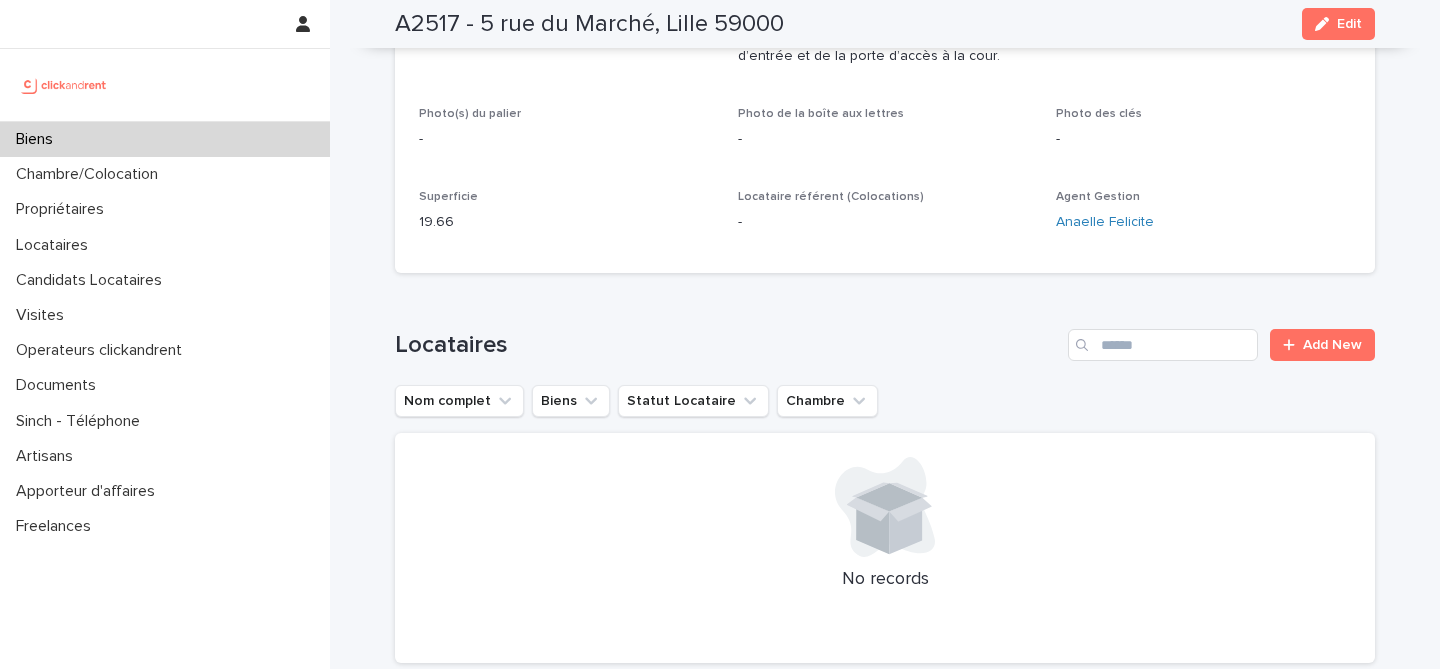 click on "Biens" at bounding box center [165, 139] 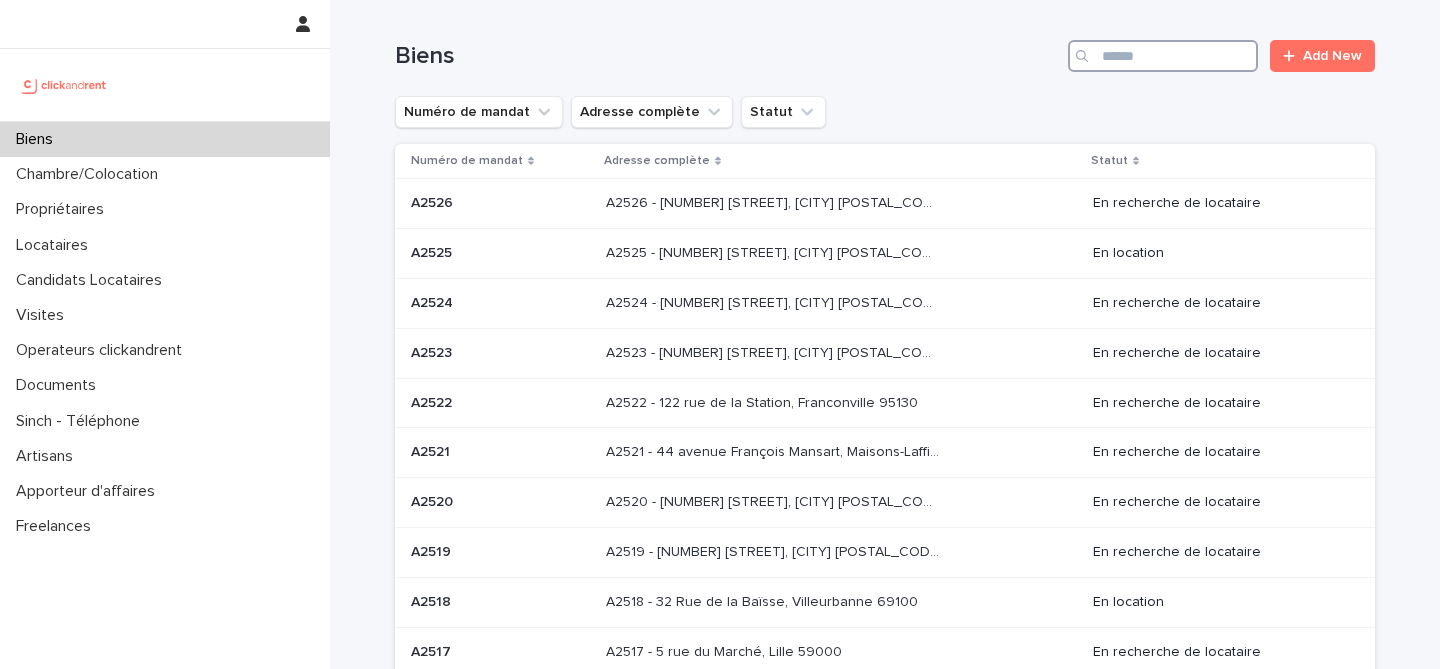 click at bounding box center (1163, 56) 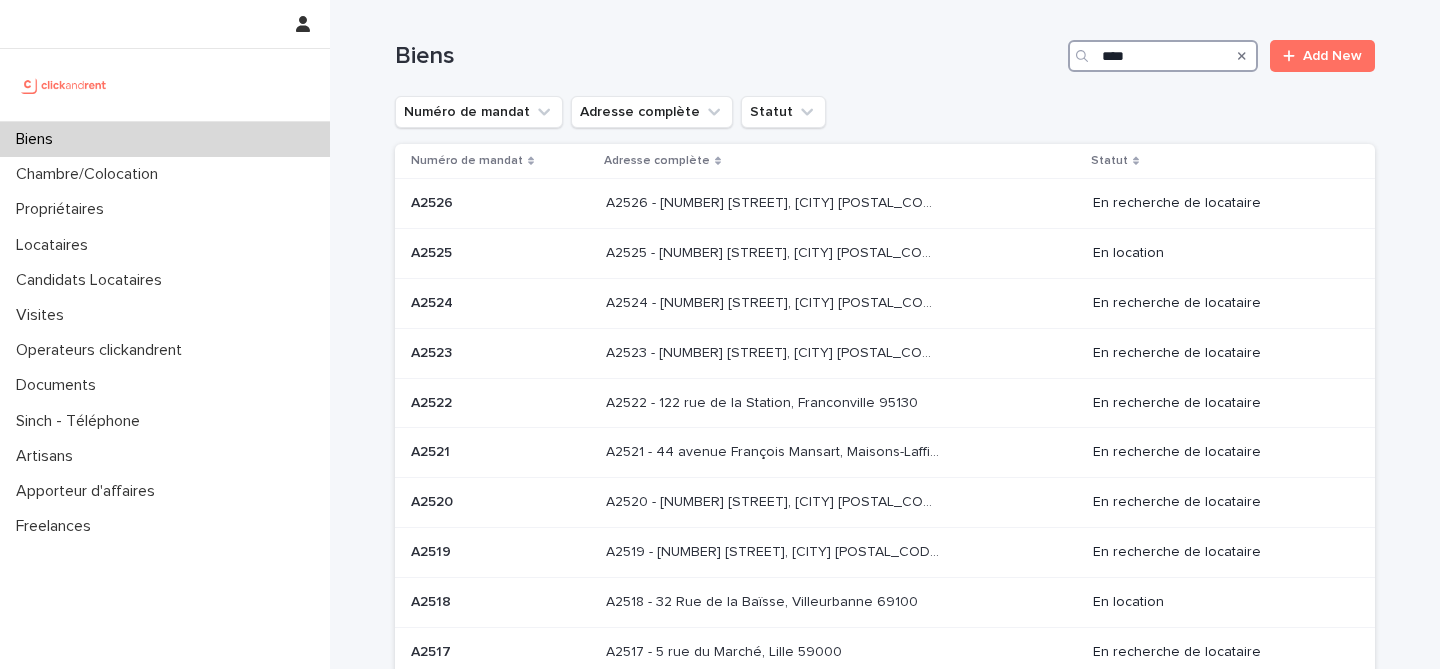 type on "*****" 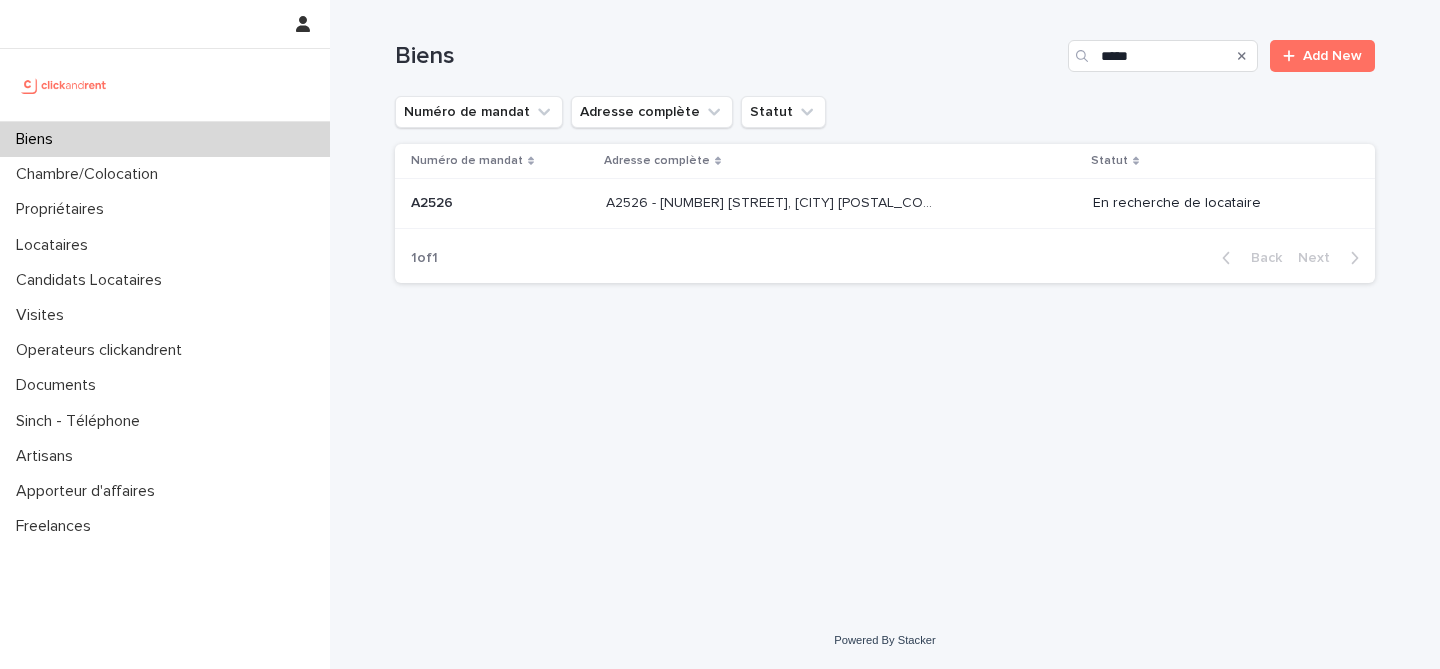 click on "A2526 - [NUMBER] [STREET], [CITY] [POSTAL_CODE] A2526 - [NUMBER] [STREET], [CITY] [POSTAL_CODE]" at bounding box center (841, 203) 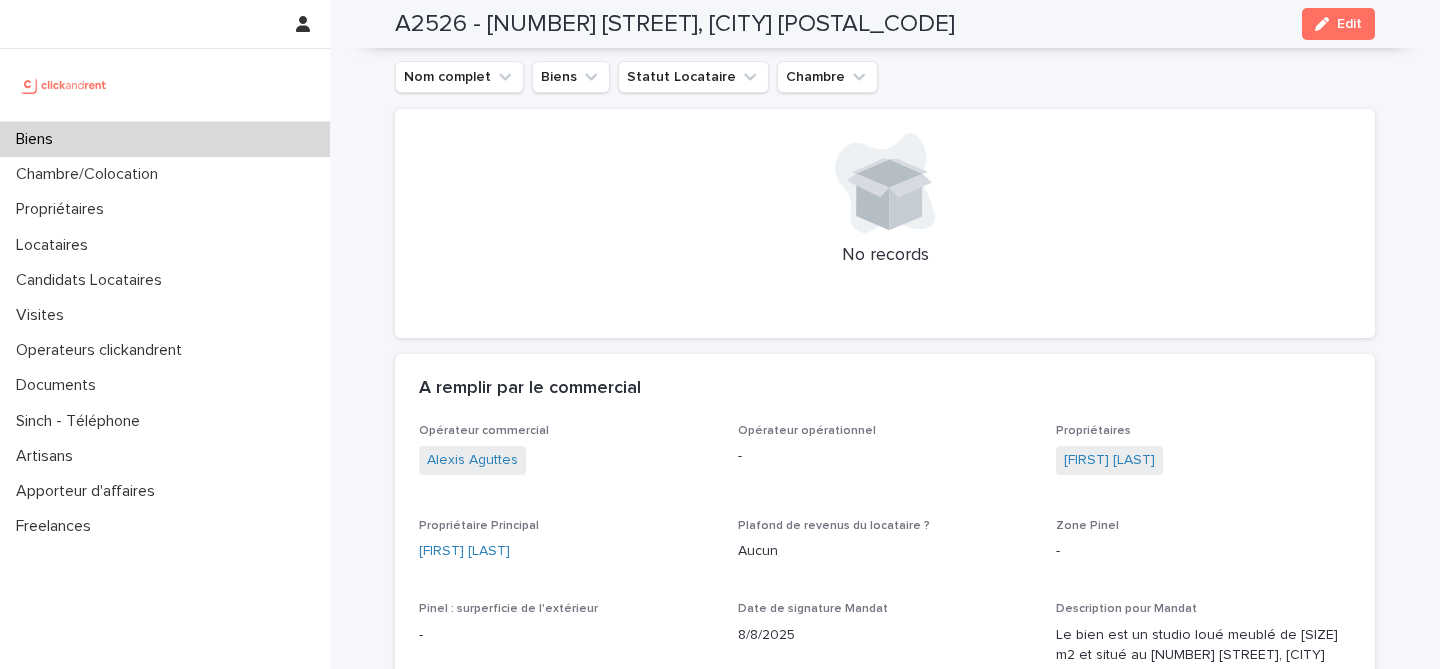 scroll, scrollTop: 772, scrollLeft: 0, axis: vertical 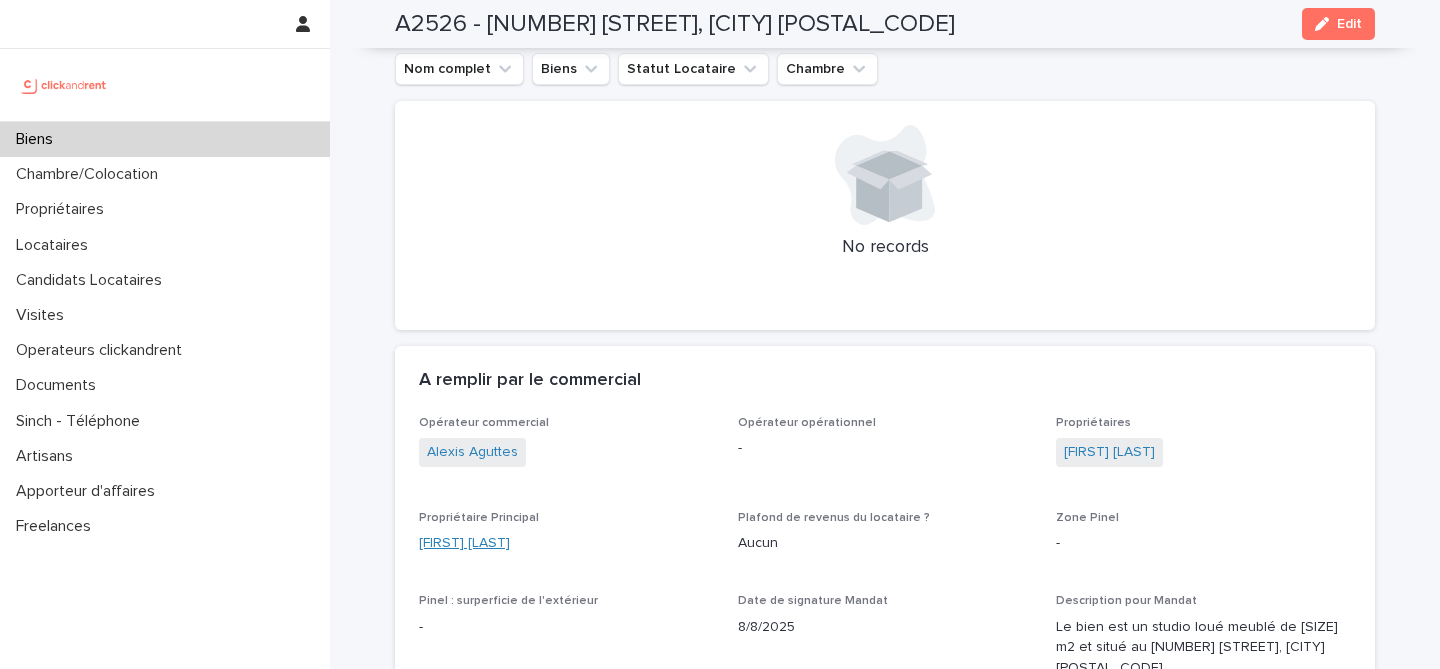 click on "[FIRST] [LAST]" at bounding box center (464, 543) 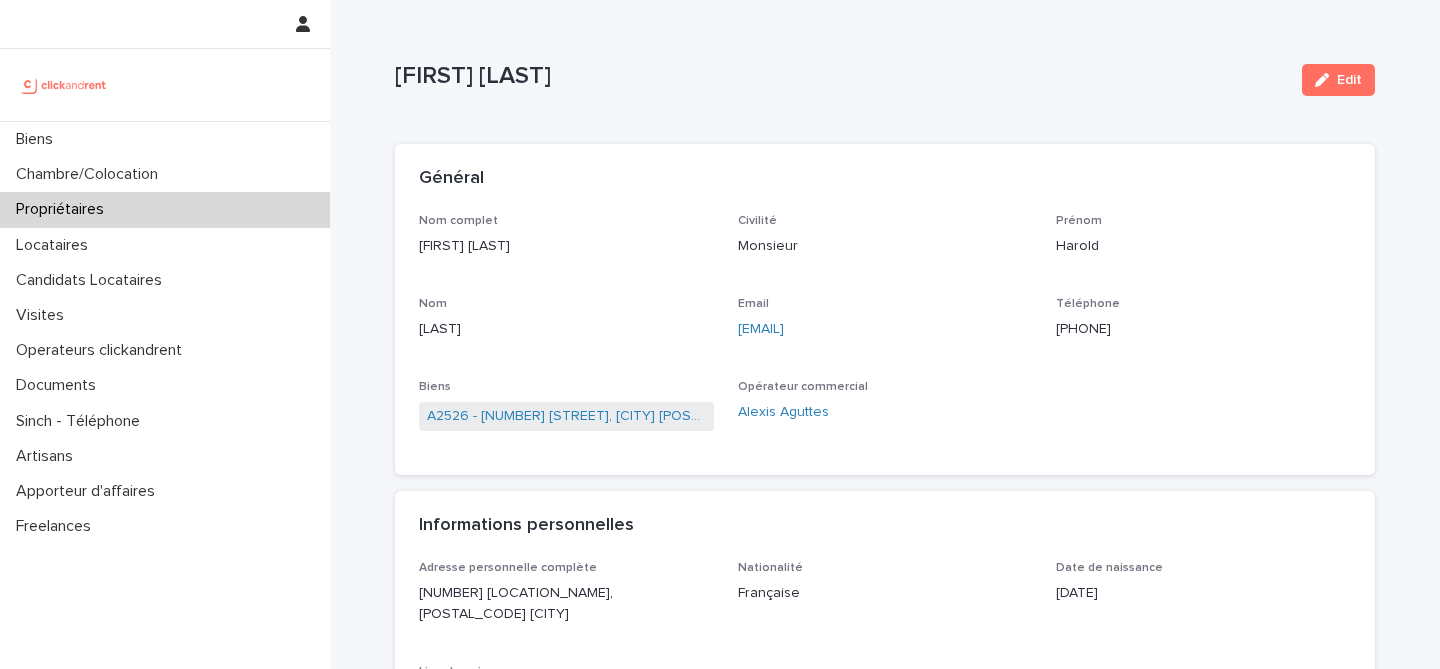 scroll, scrollTop: 12, scrollLeft: 0, axis: vertical 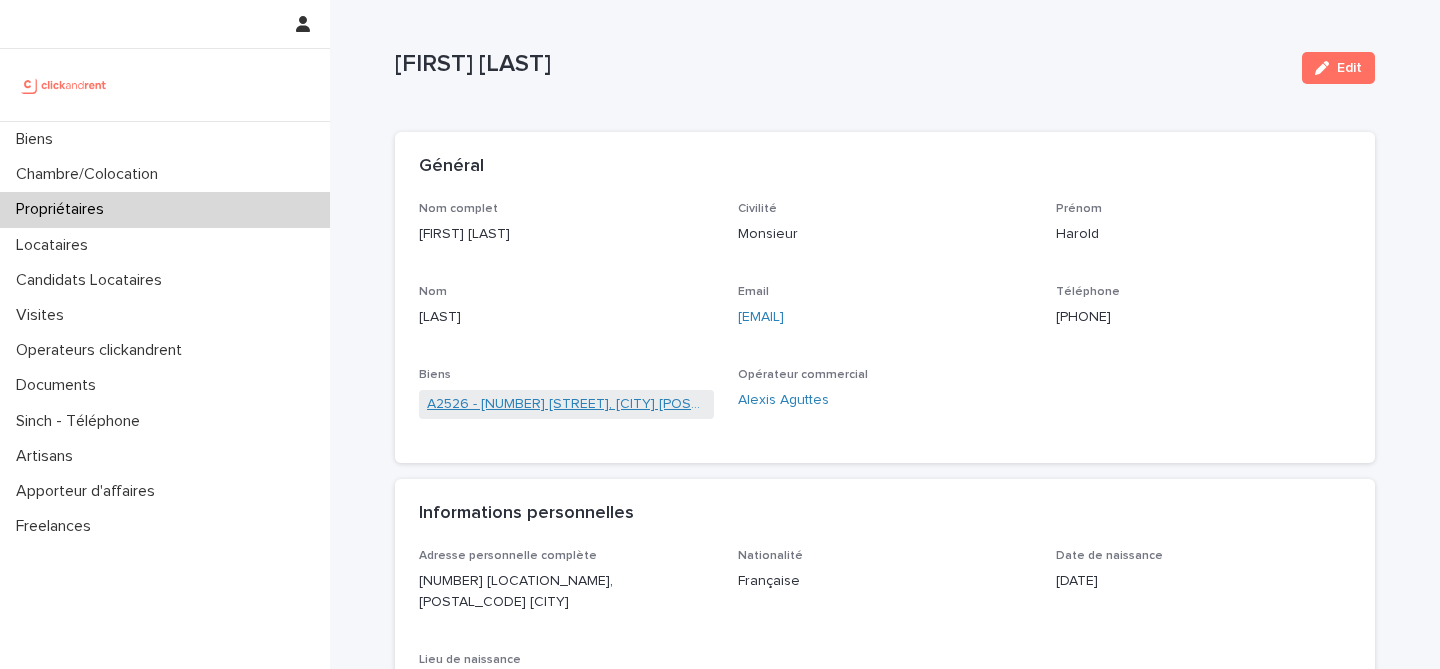 click on "A2526 - [NUMBER] [STREET], [CITY] [POSTAL_CODE]" at bounding box center [566, 404] 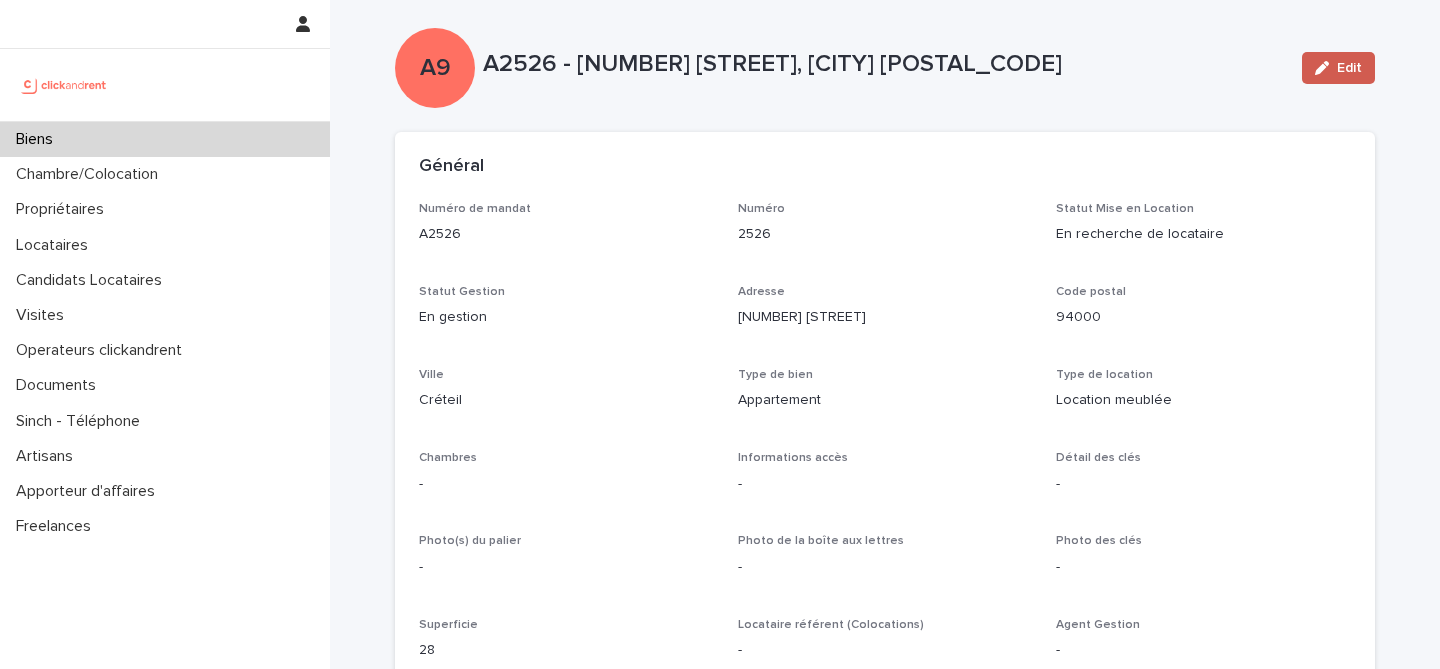 click on "Edit" at bounding box center [1349, 68] 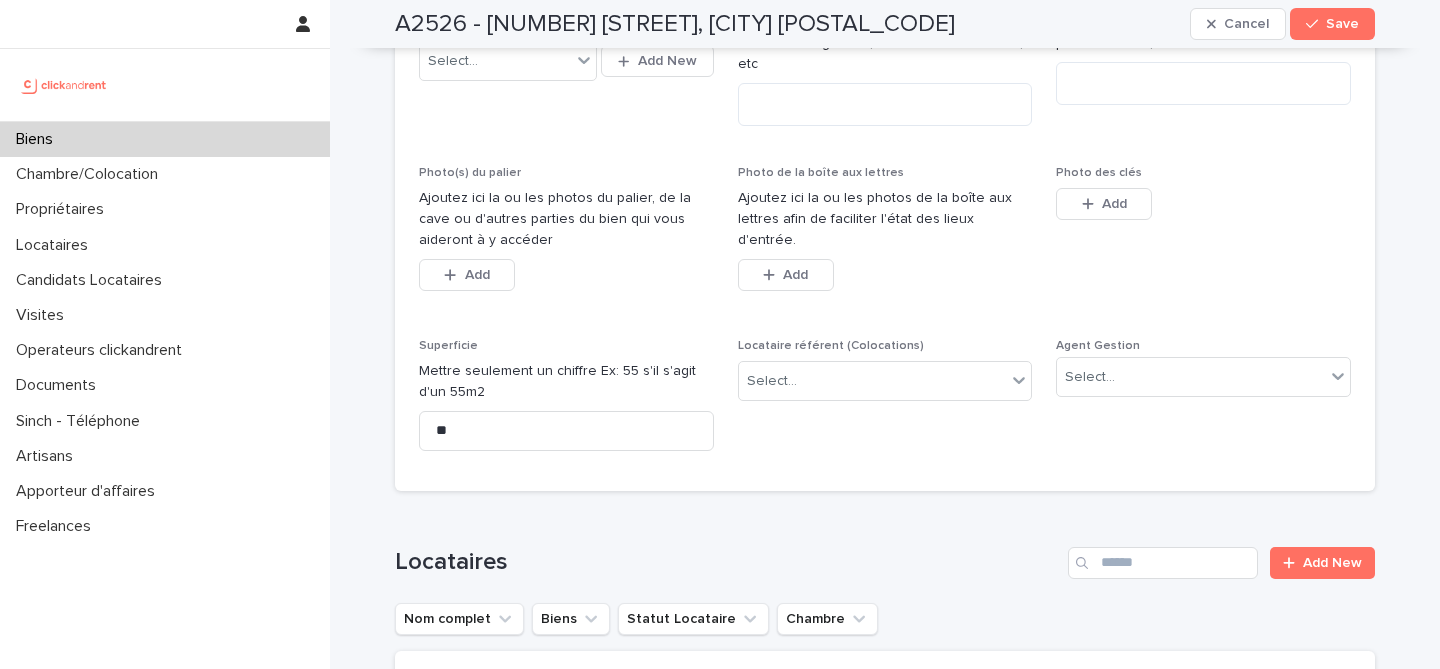 scroll, scrollTop: 784, scrollLeft: 0, axis: vertical 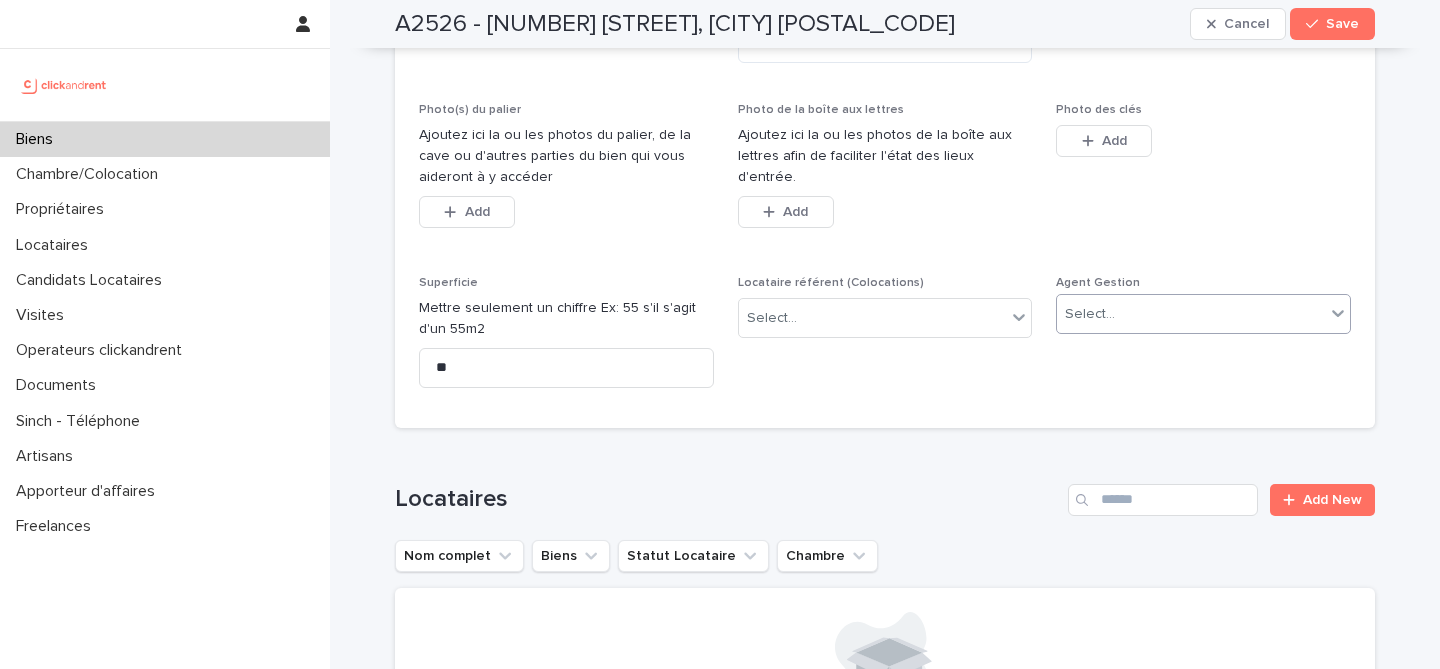 click on "Select..." at bounding box center (1191, 314) 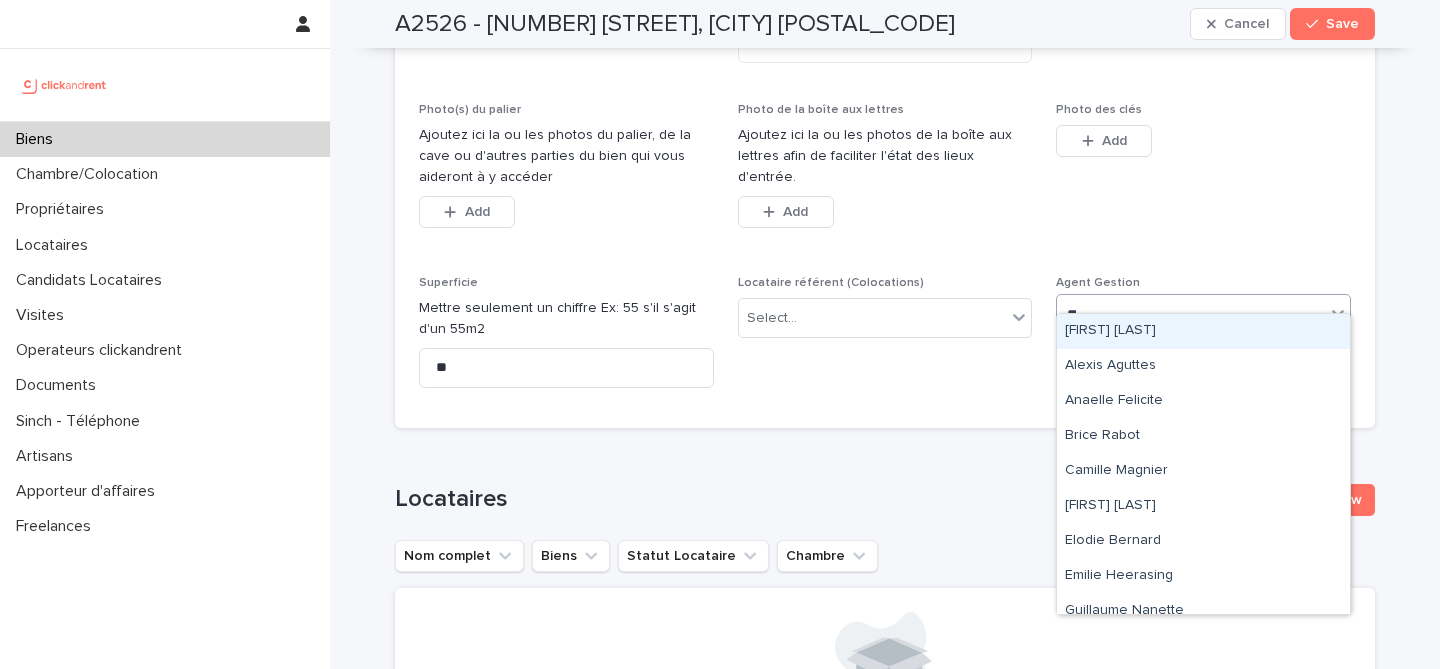 type on "***" 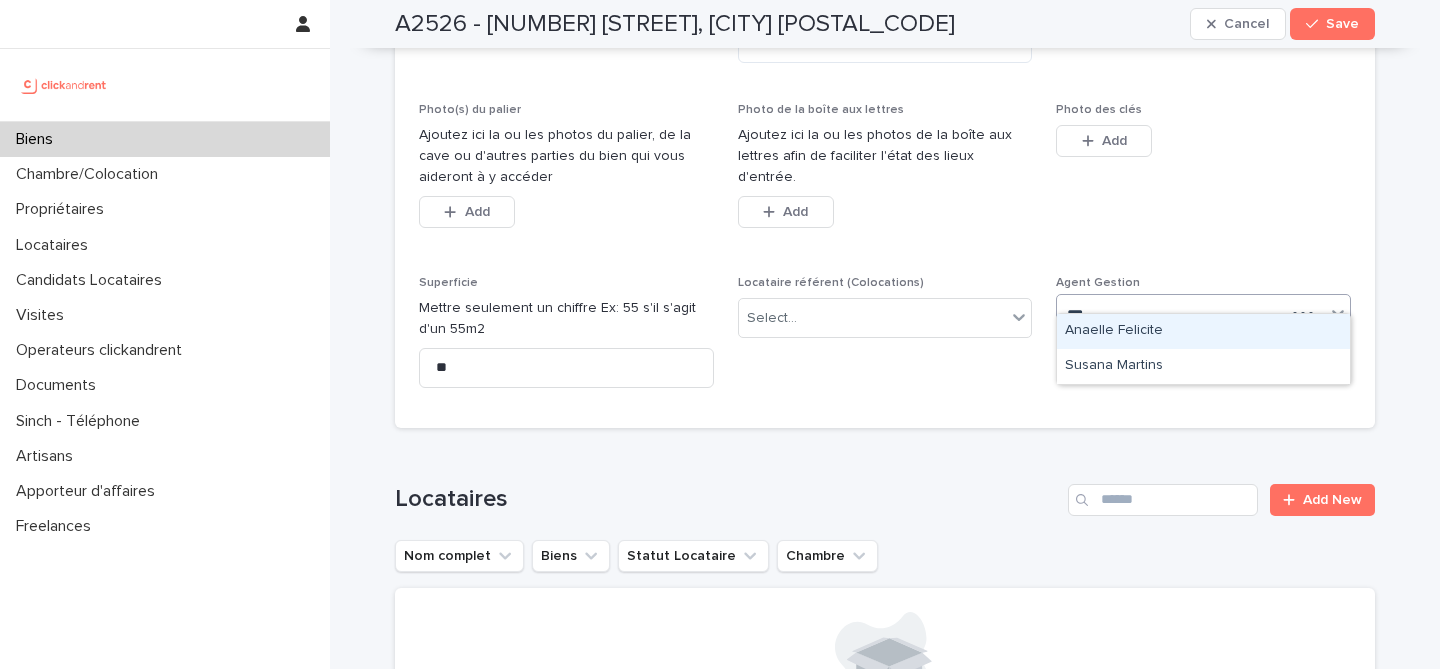 click on "Anaelle Felicite" at bounding box center (1203, 331) 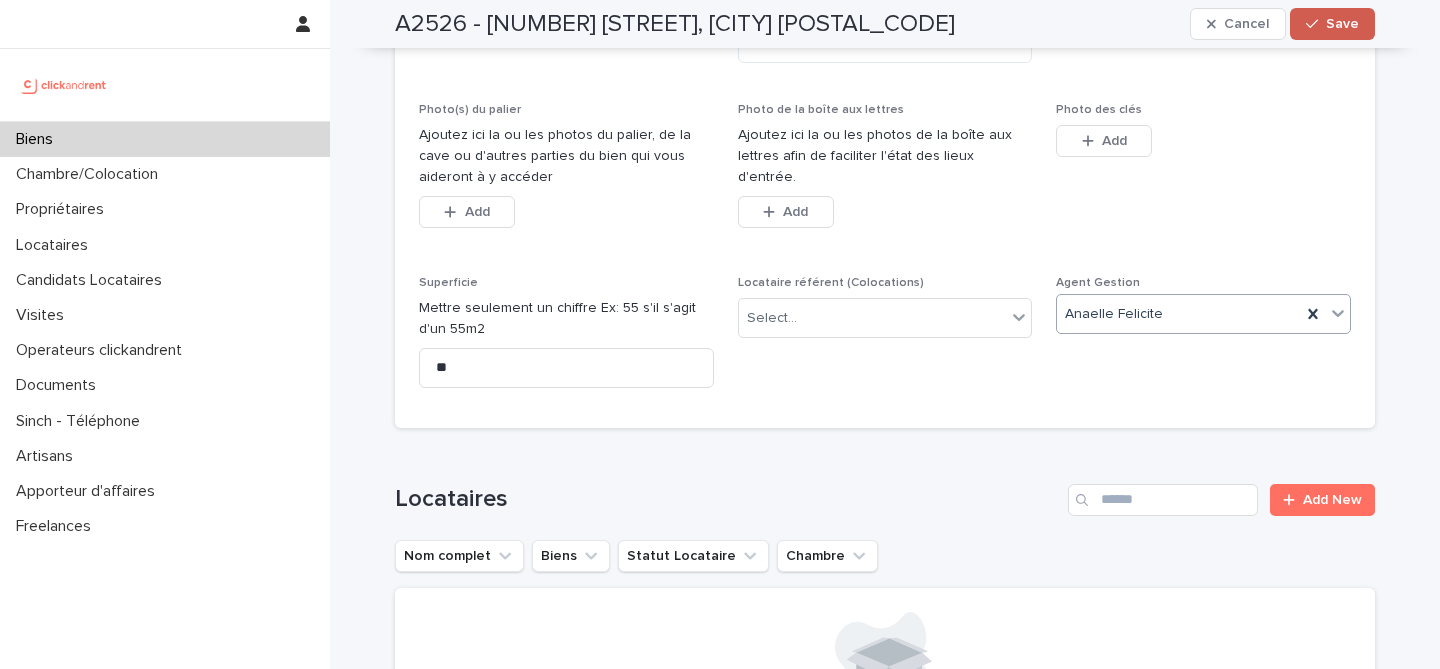 click on "Save" at bounding box center (1342, 24) 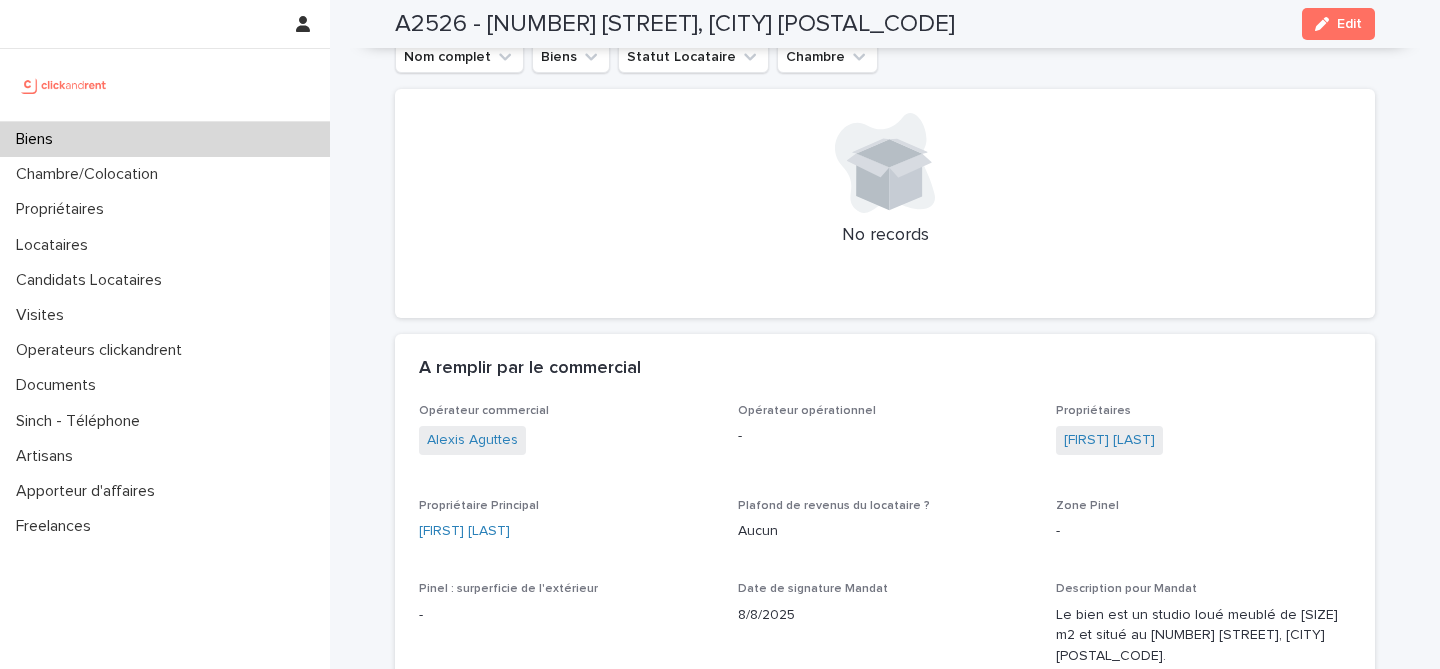 click on "Biens" at bounding box center [165, 139] 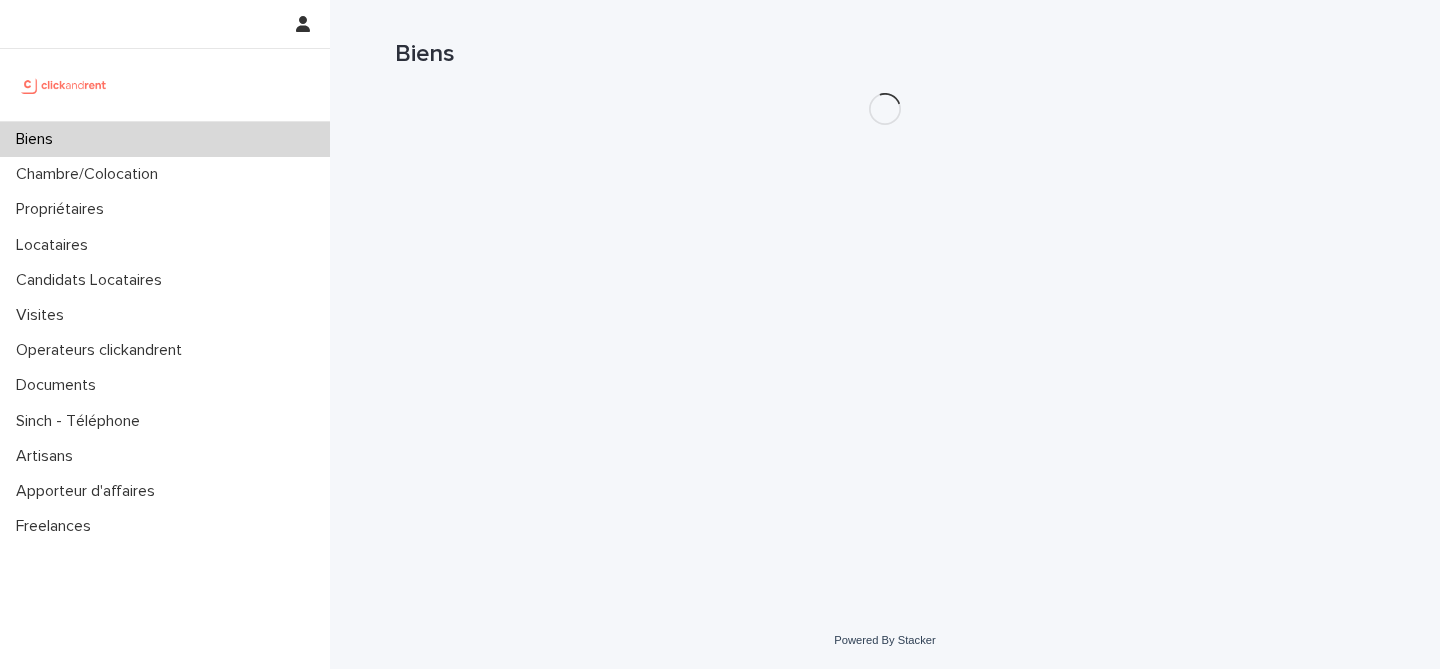 scroll, scrollTop: 0, scrollLeft: 0, axis: both 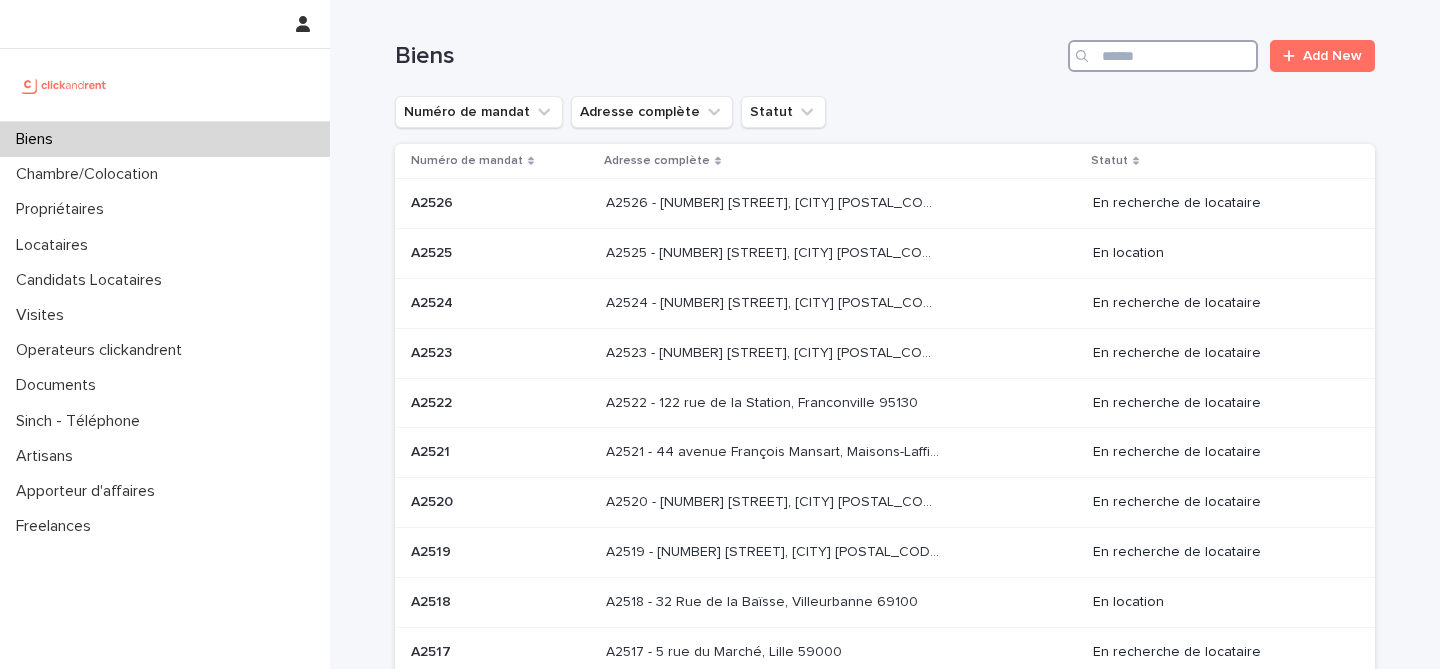 click at bounding box center (1163, 56) 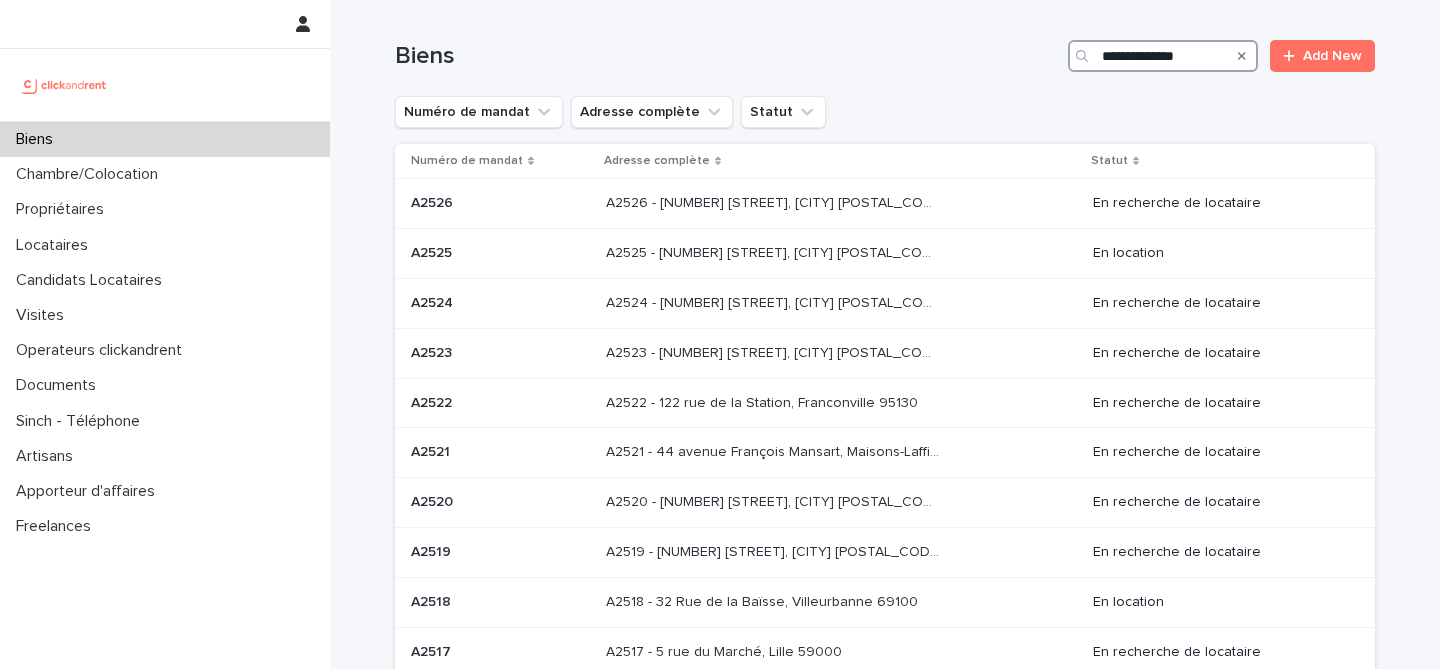 type on "**********" 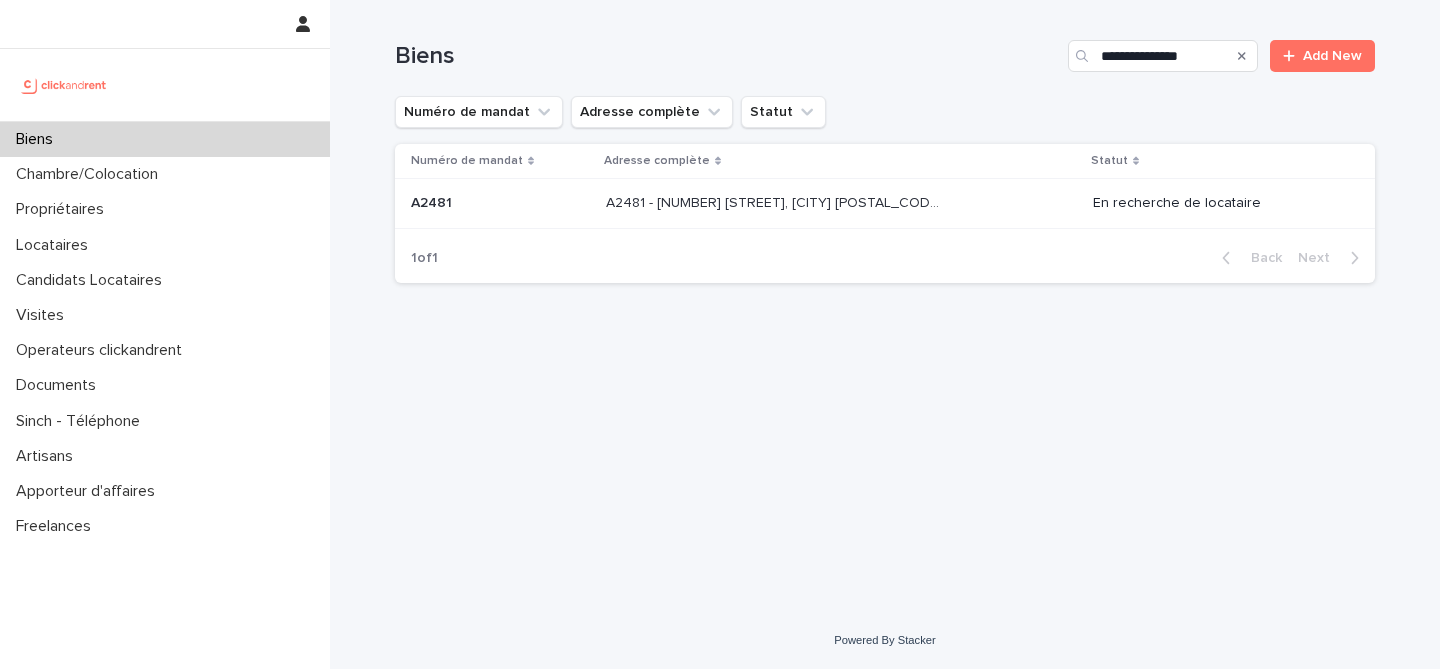 click on "A2481 - [NUMBER] [STREET], [CITY] [POSTAL_CODE] A2481 - [NUMBER] [STREET], [CITY] [POSTAL_CODE]" at bounding box center (841, 203) 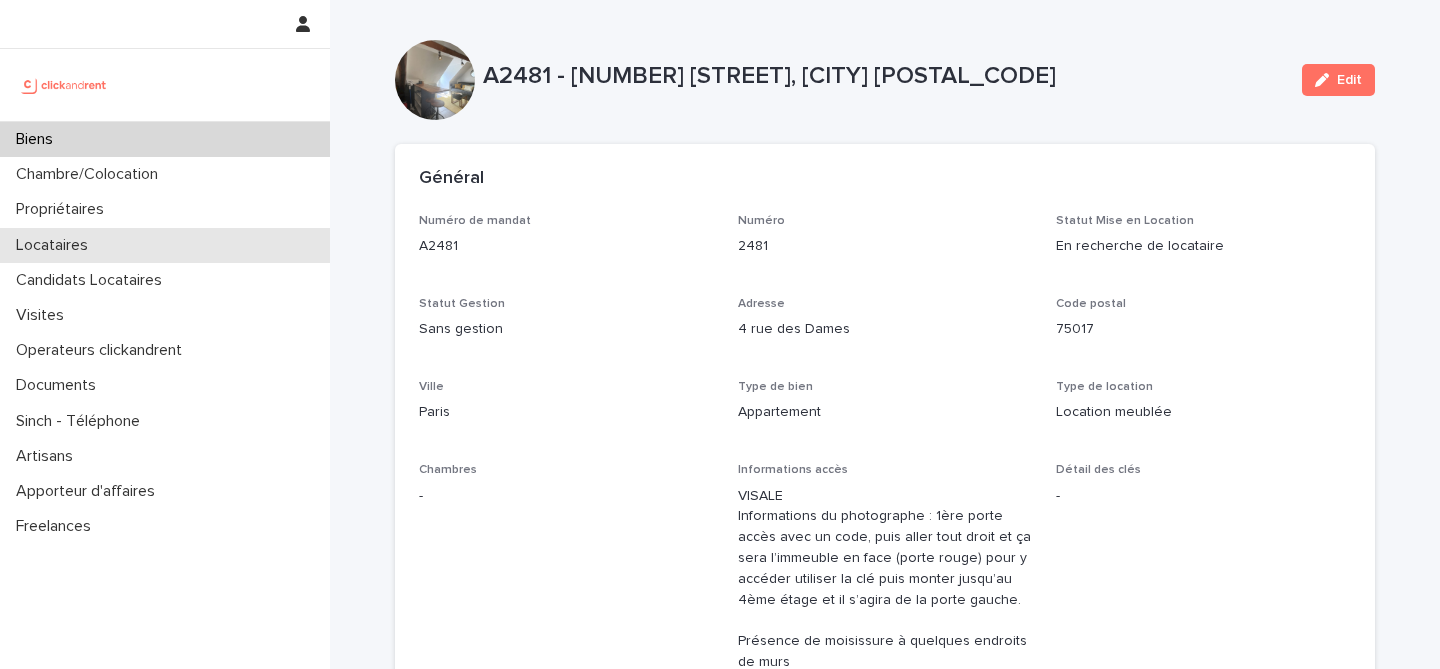 click on "Locataires" at bounding box center [56, 245] 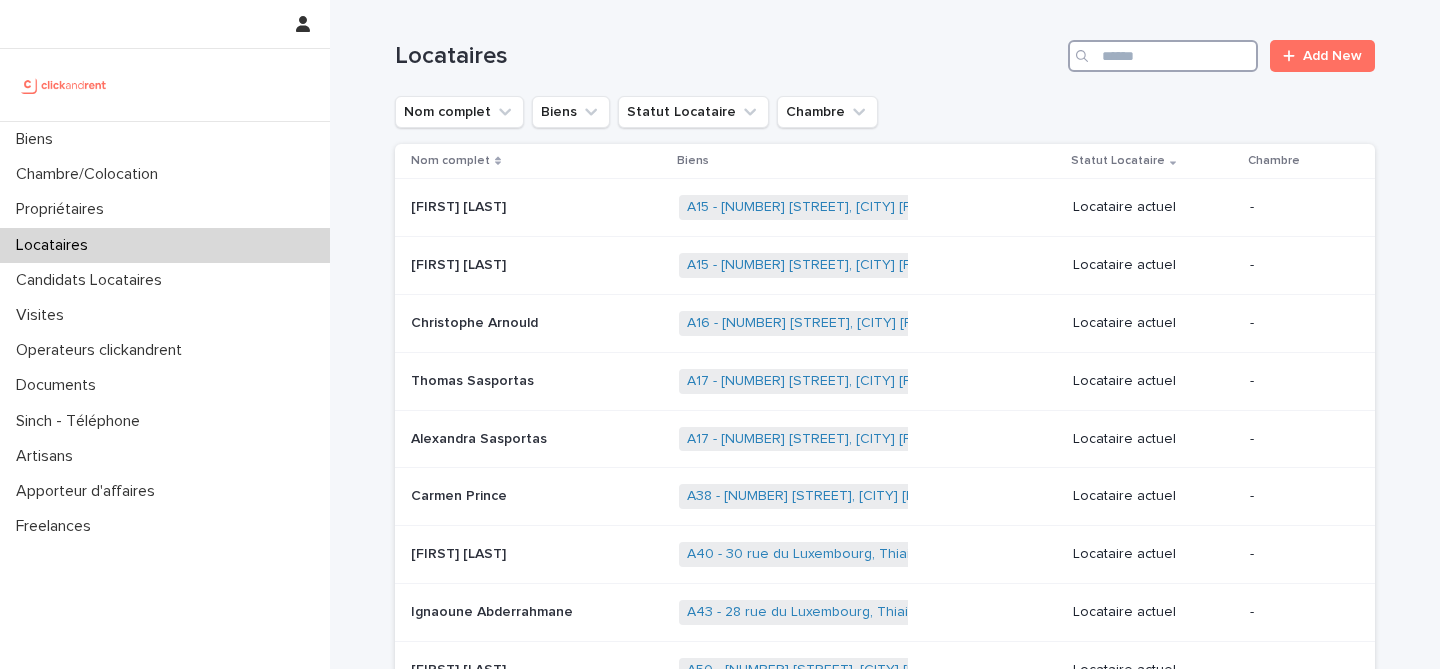 click at bounding box center [1163, 56] 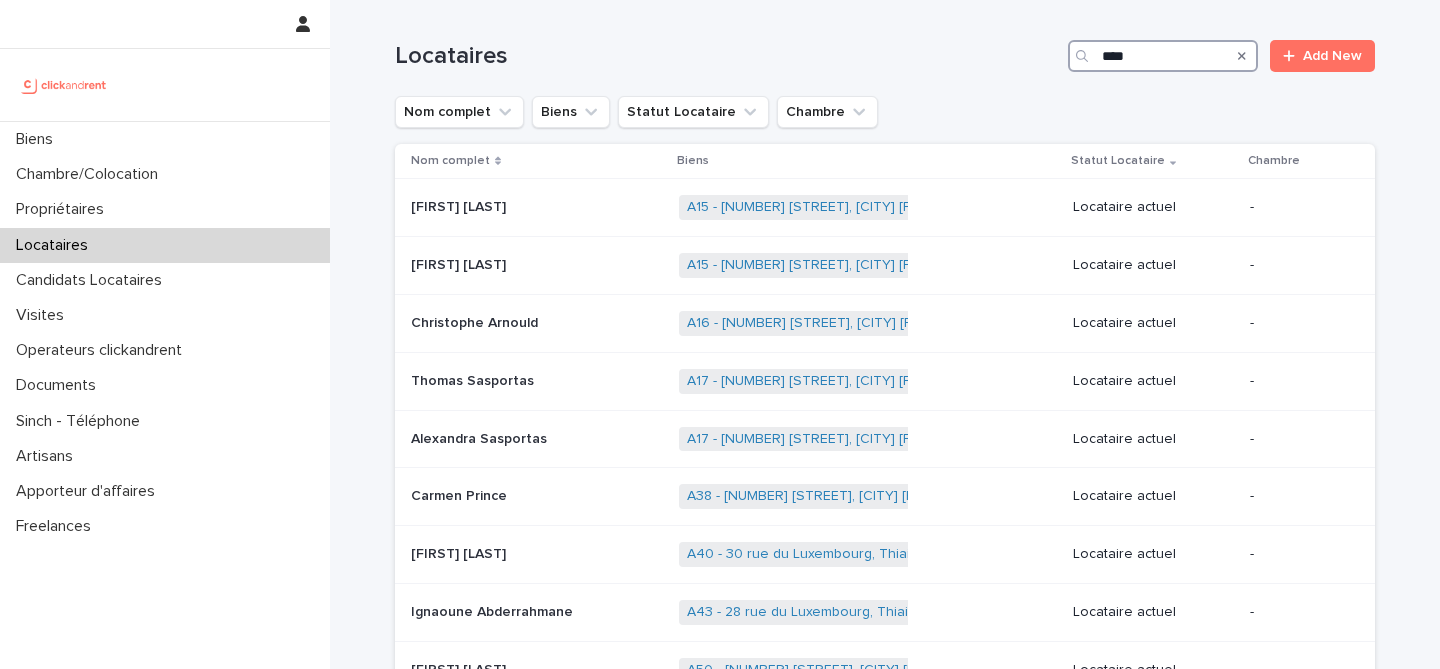 type on "*****" 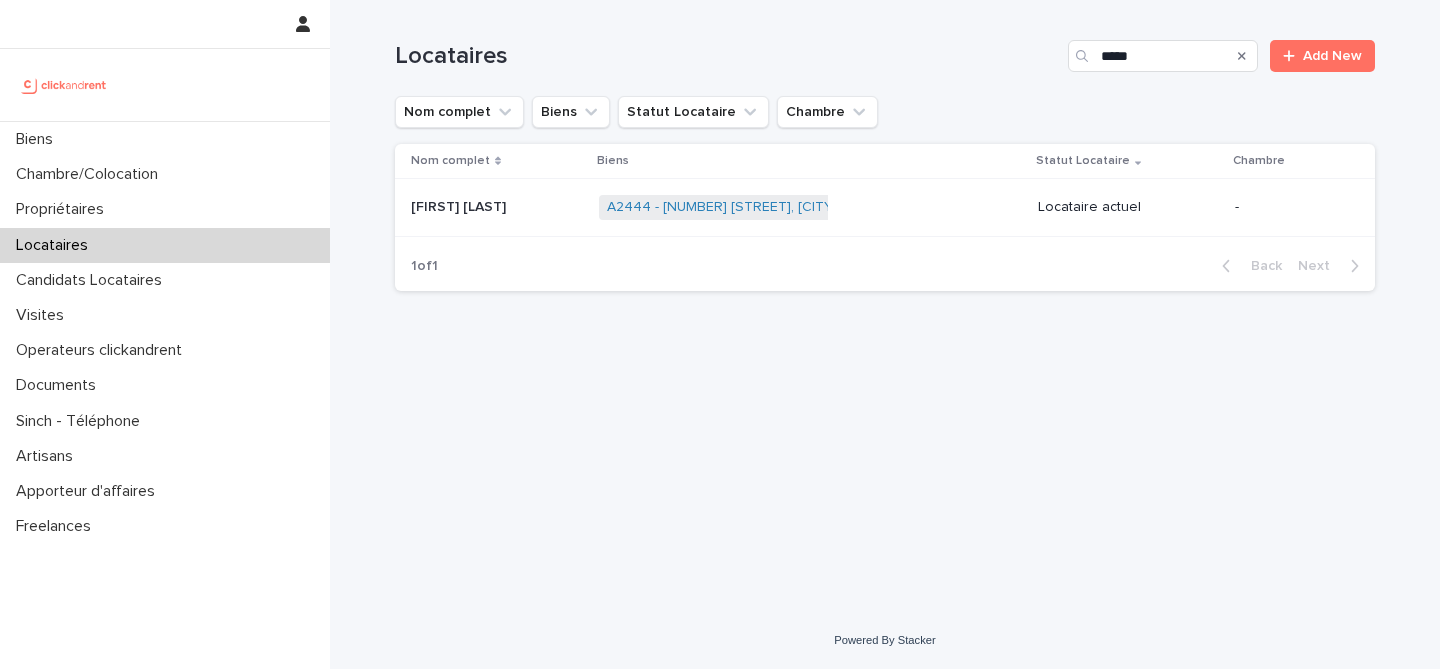 click on "[FIRST] [LAST] [FIRST] [LAST]" at bounding box center [493, 208] 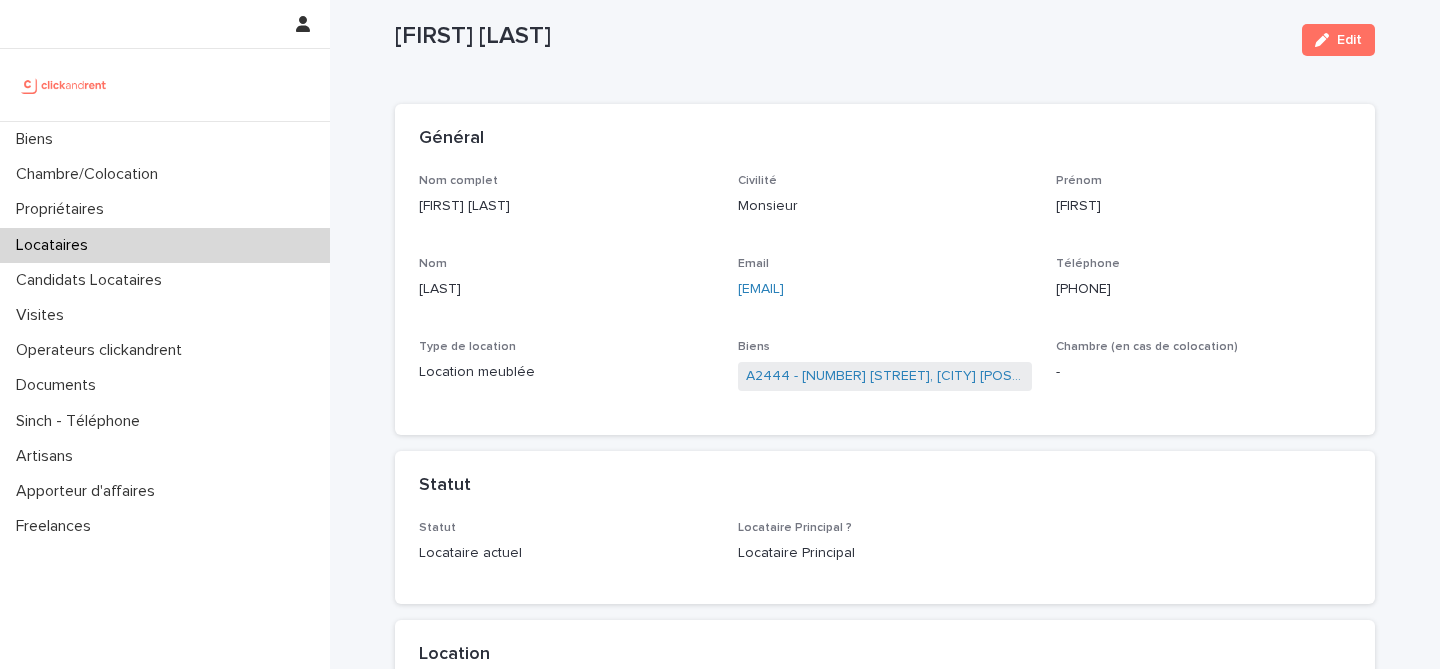 scroll, scrollTop: 42, scrollLeft: 0, axis: vertical 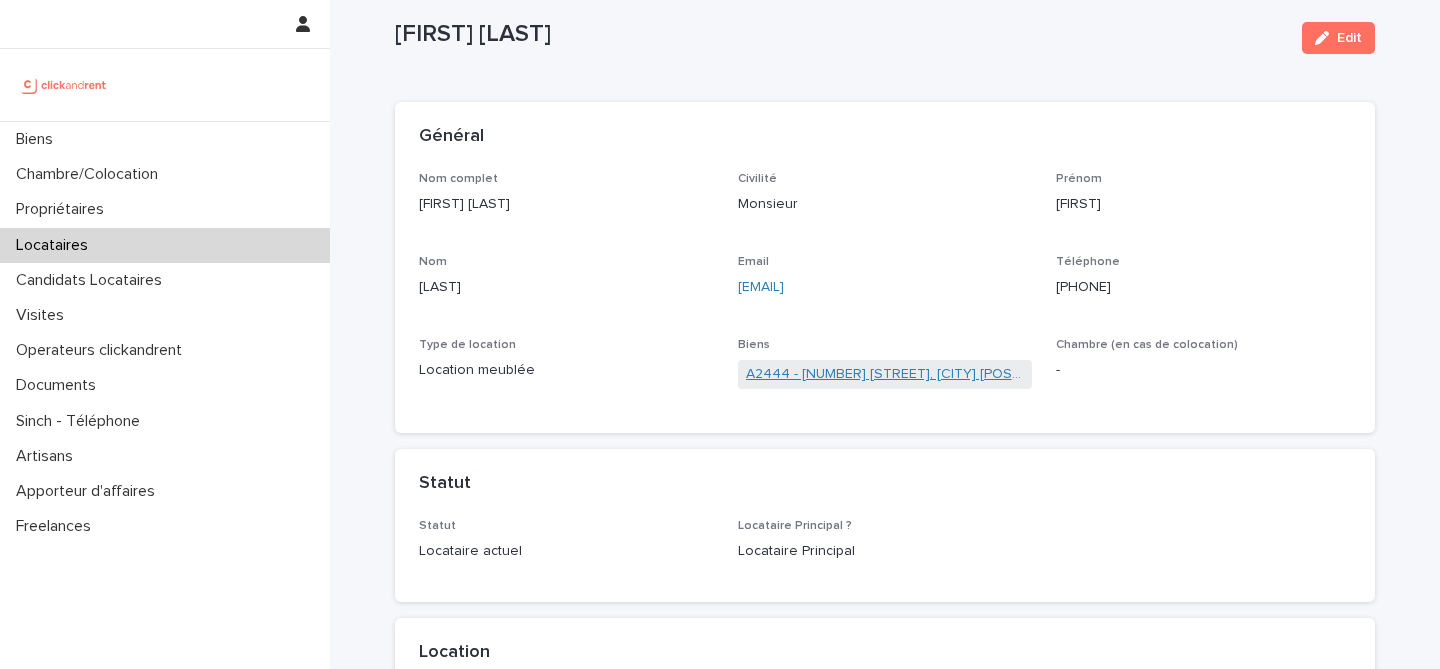 click on "A2444 - [NUMBER] [STREET], [CITY] [POSTAL_CODE]" at bounding box center (885, 374) 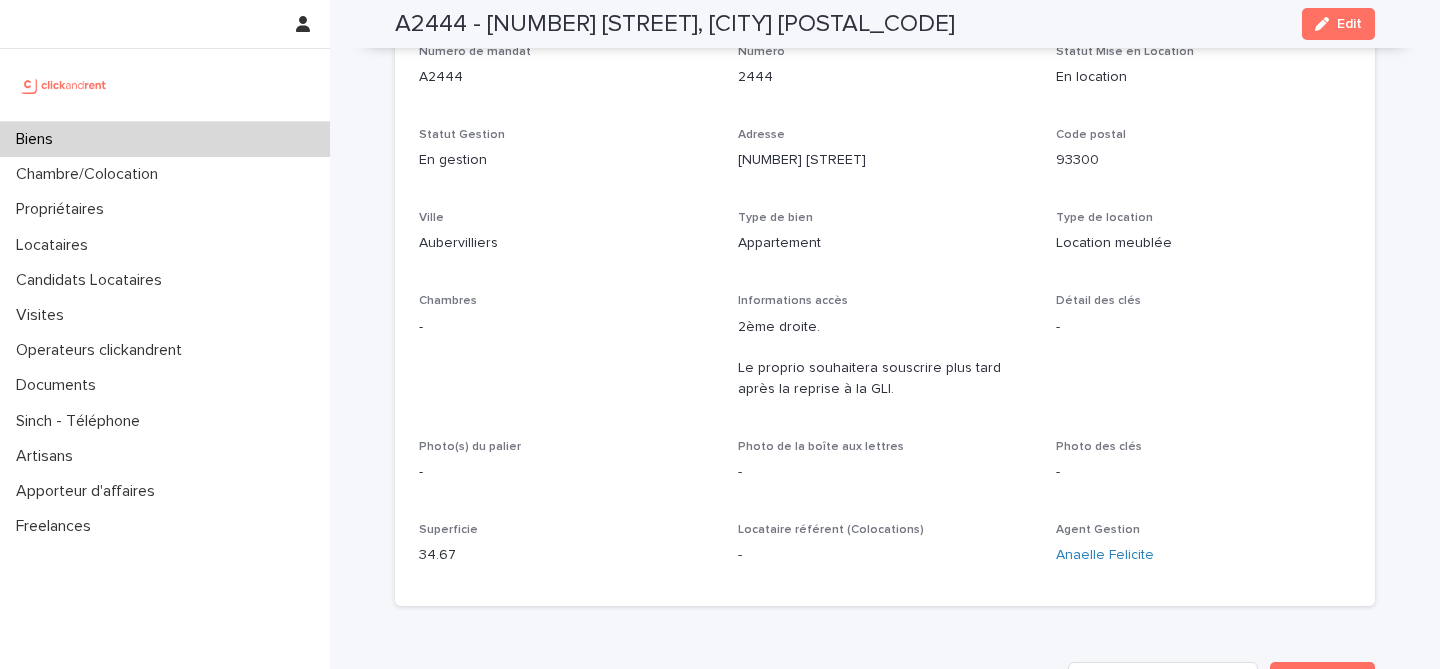 scroll, scrollTop: 0, scrollLeft: 0, axis: both 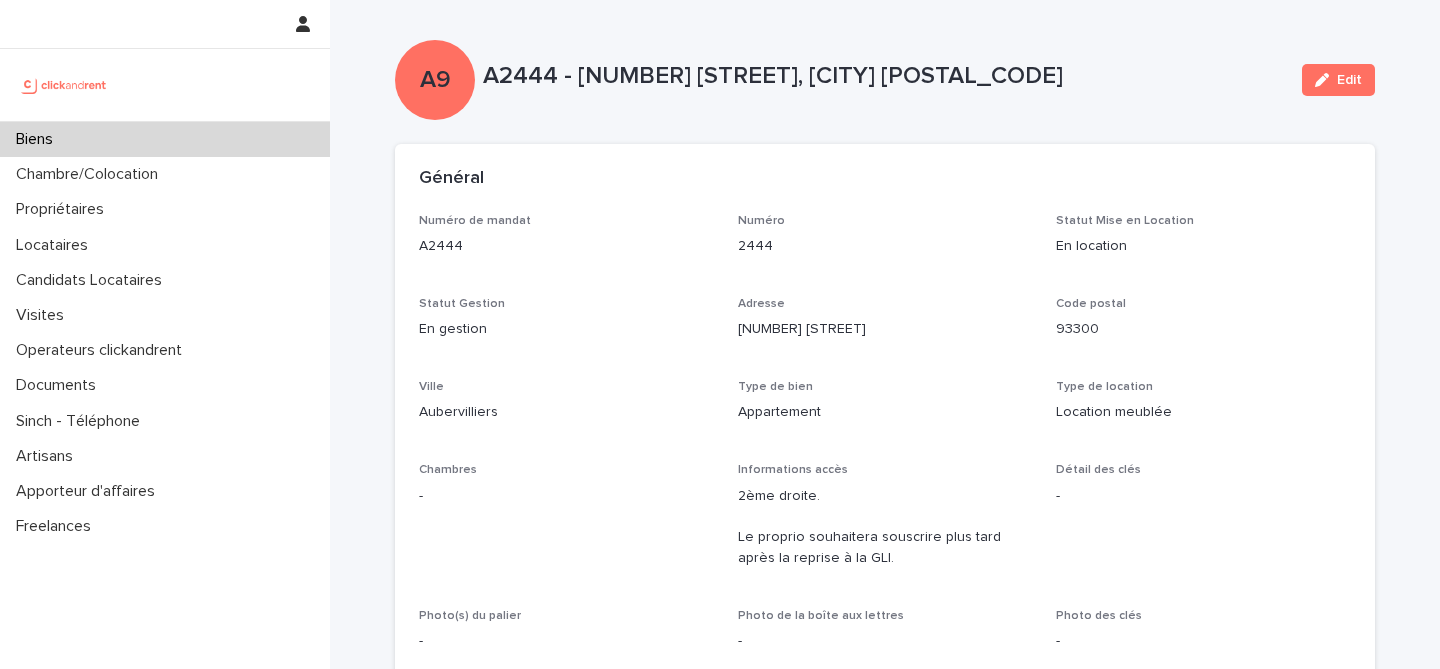 click on "Biens" at bounding box center (165, 139) 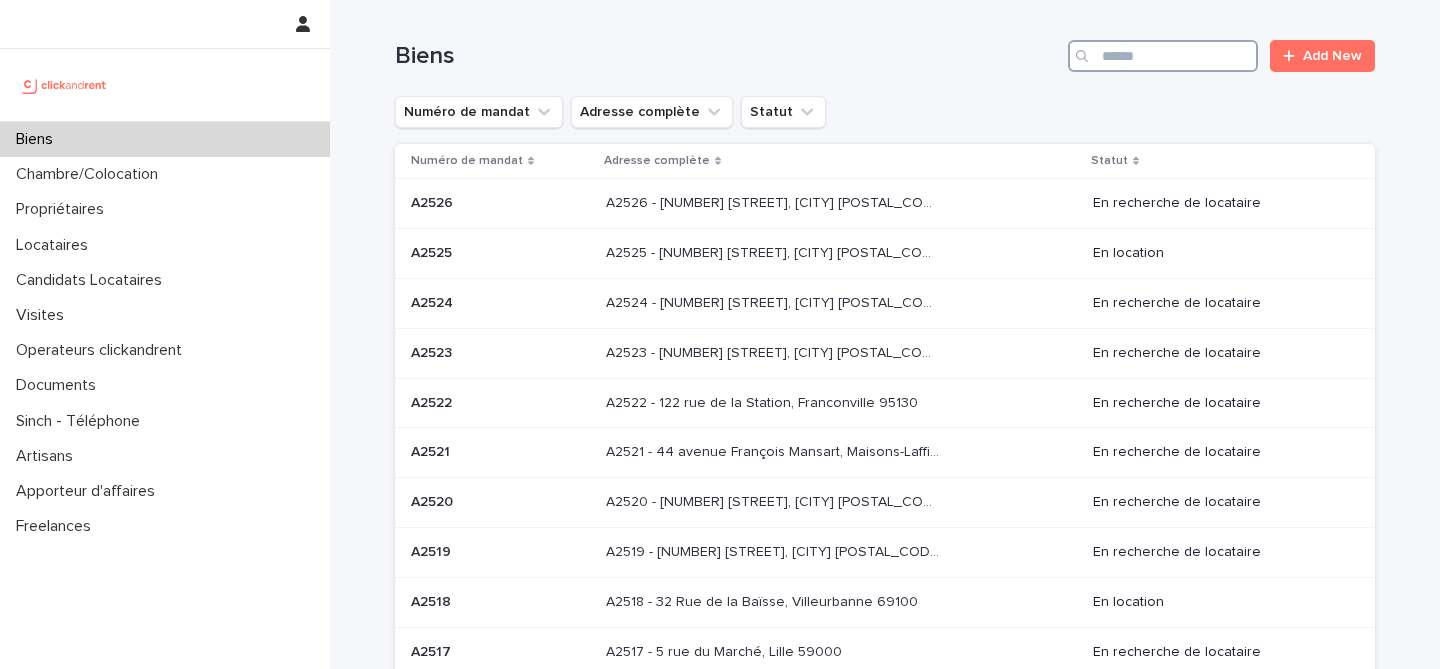 click at bounding box center [1163, 56] 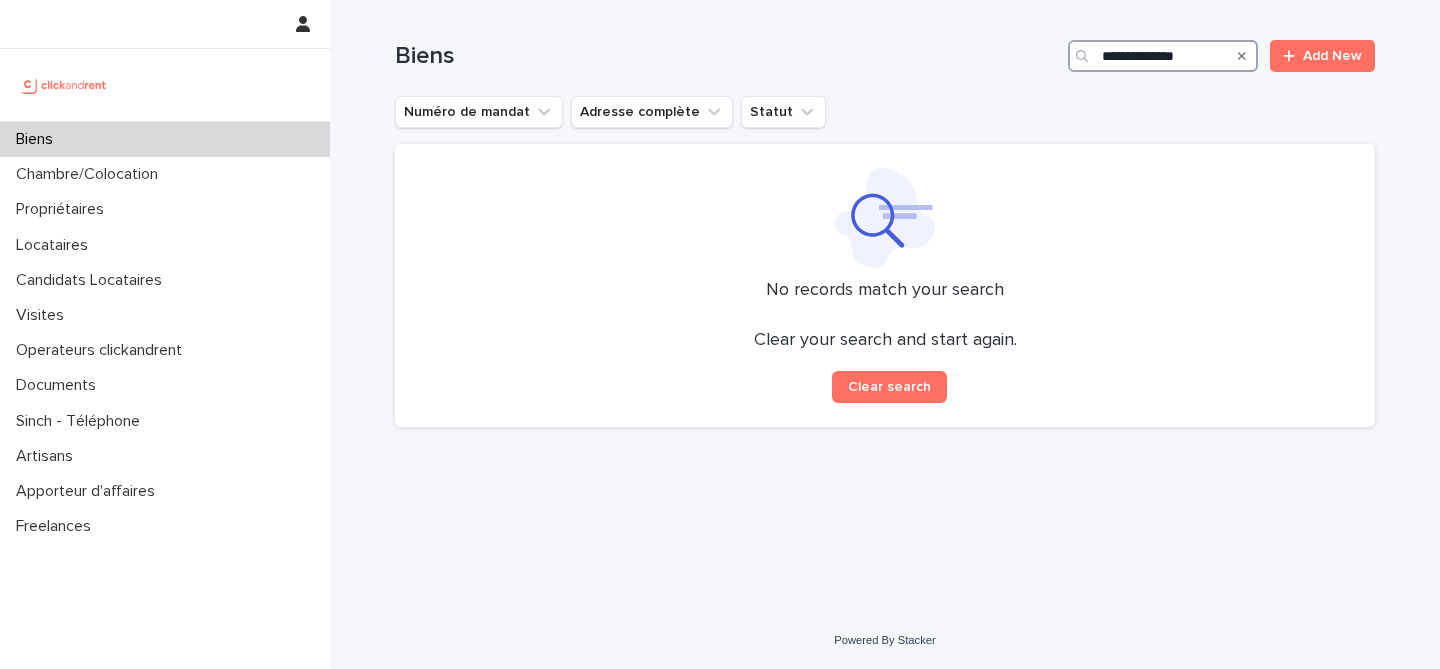 type on "**********" 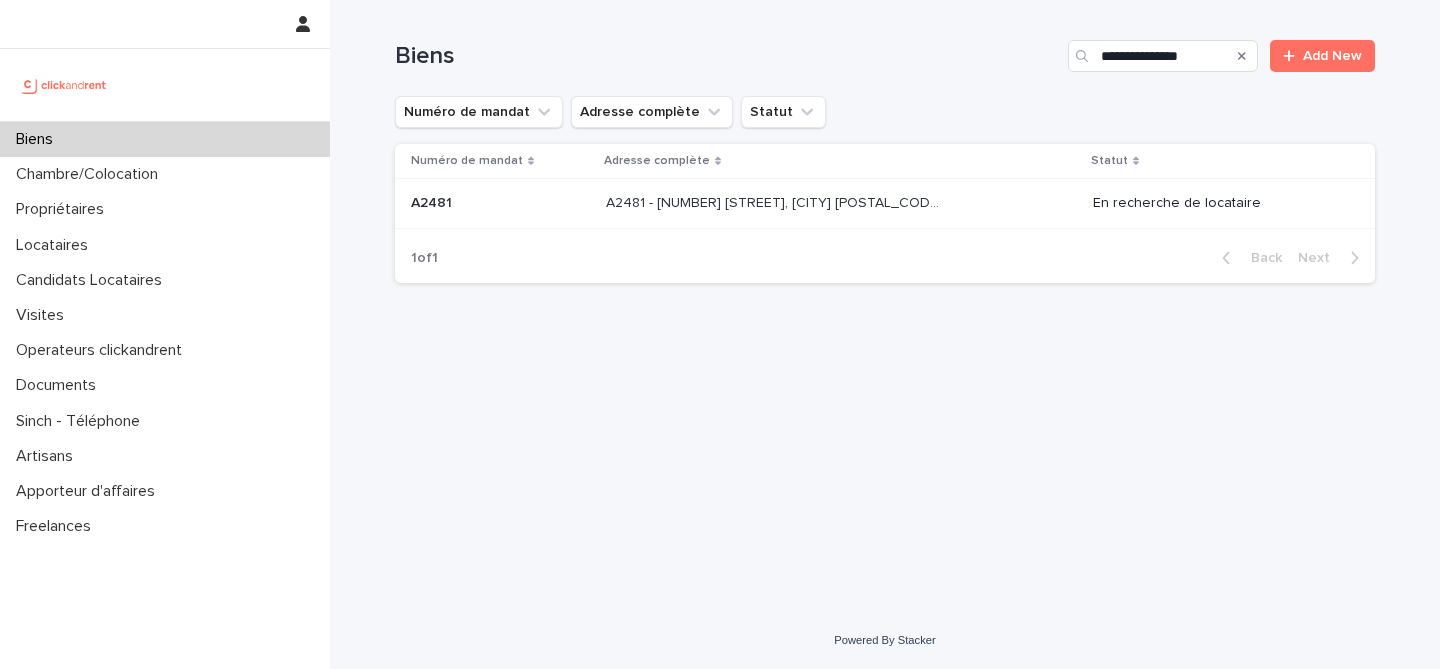 click on "A2481 - [NUMBER] [STREET], [CITY] [POSTAL_CODE]" at bounding box center [774, 201] 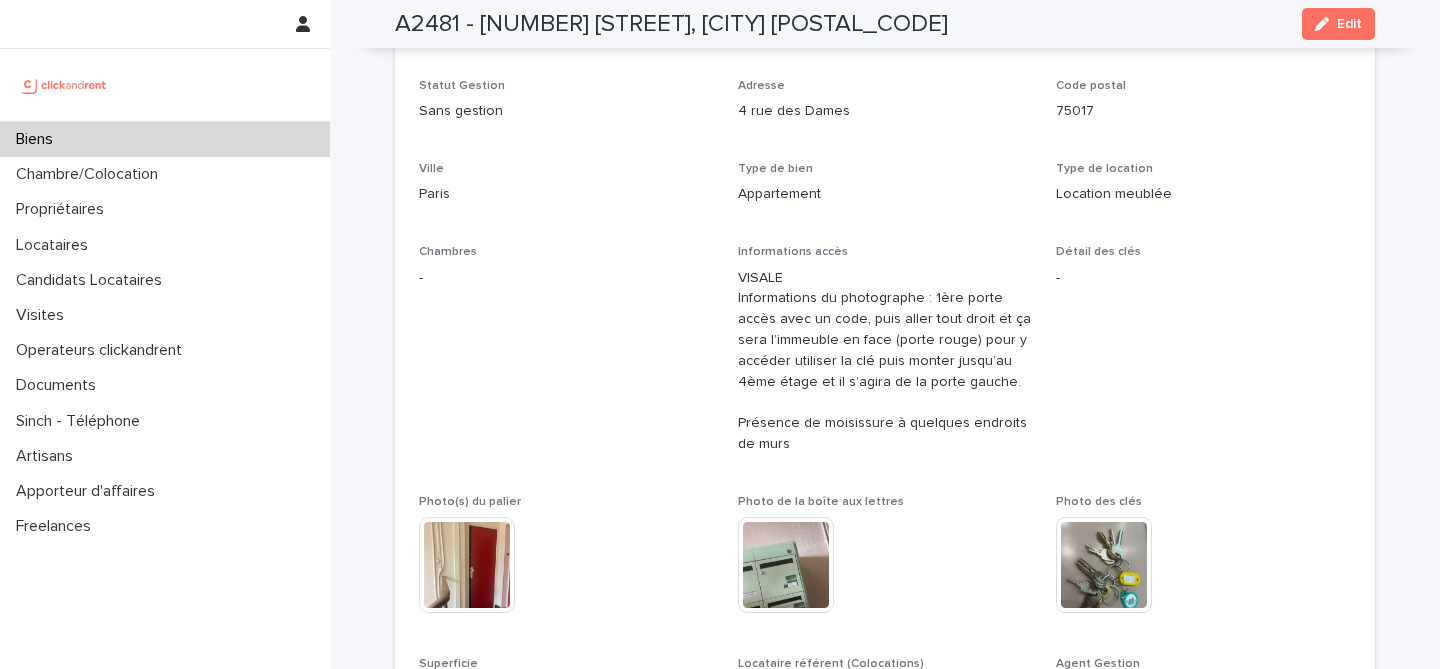 scroll, scrollTop: 0, scrollLeft: 0, axis: both 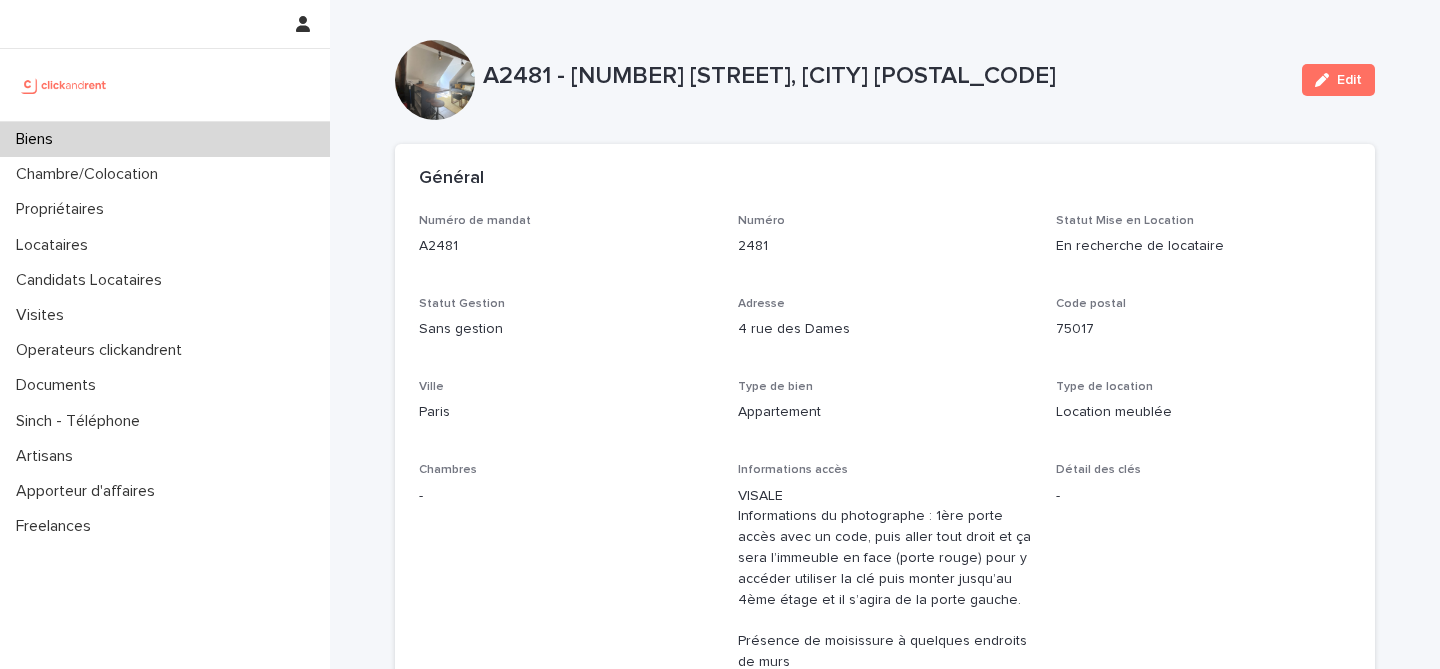 click on "Biens" at bounding box center [165, 139] 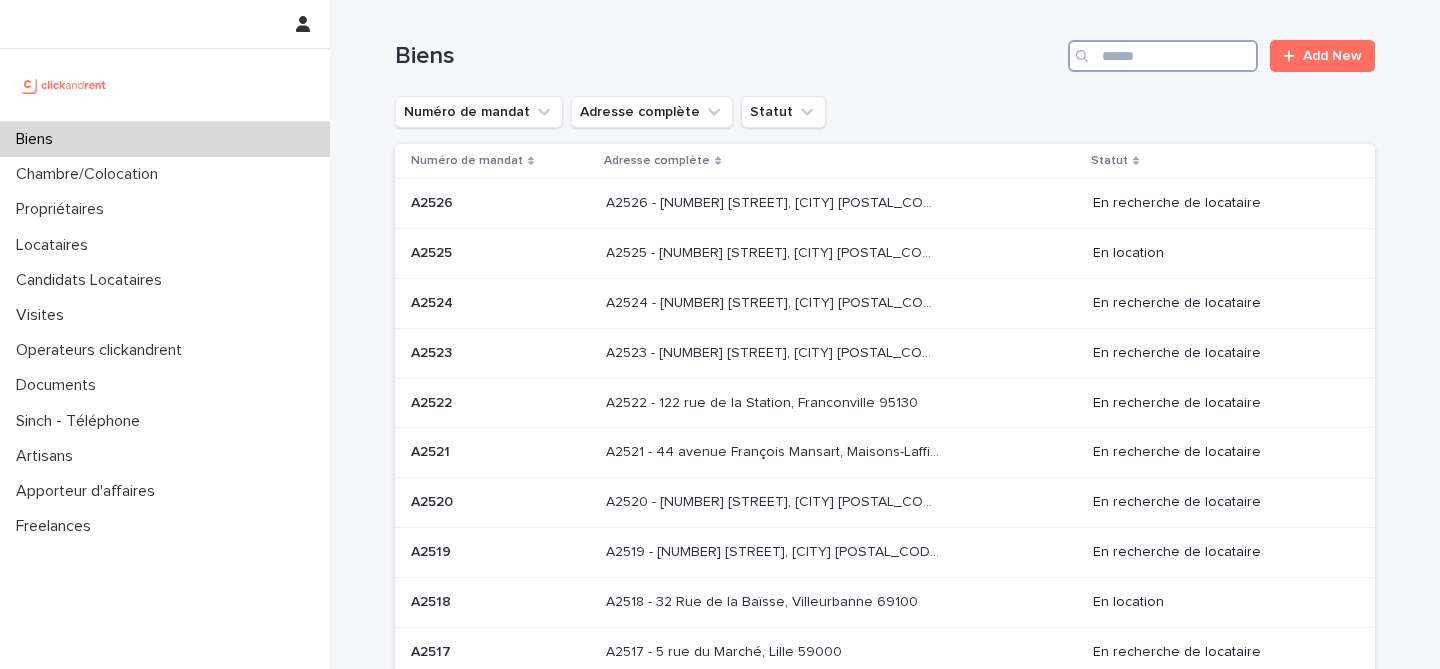 click at bounding box center [1163, 56] 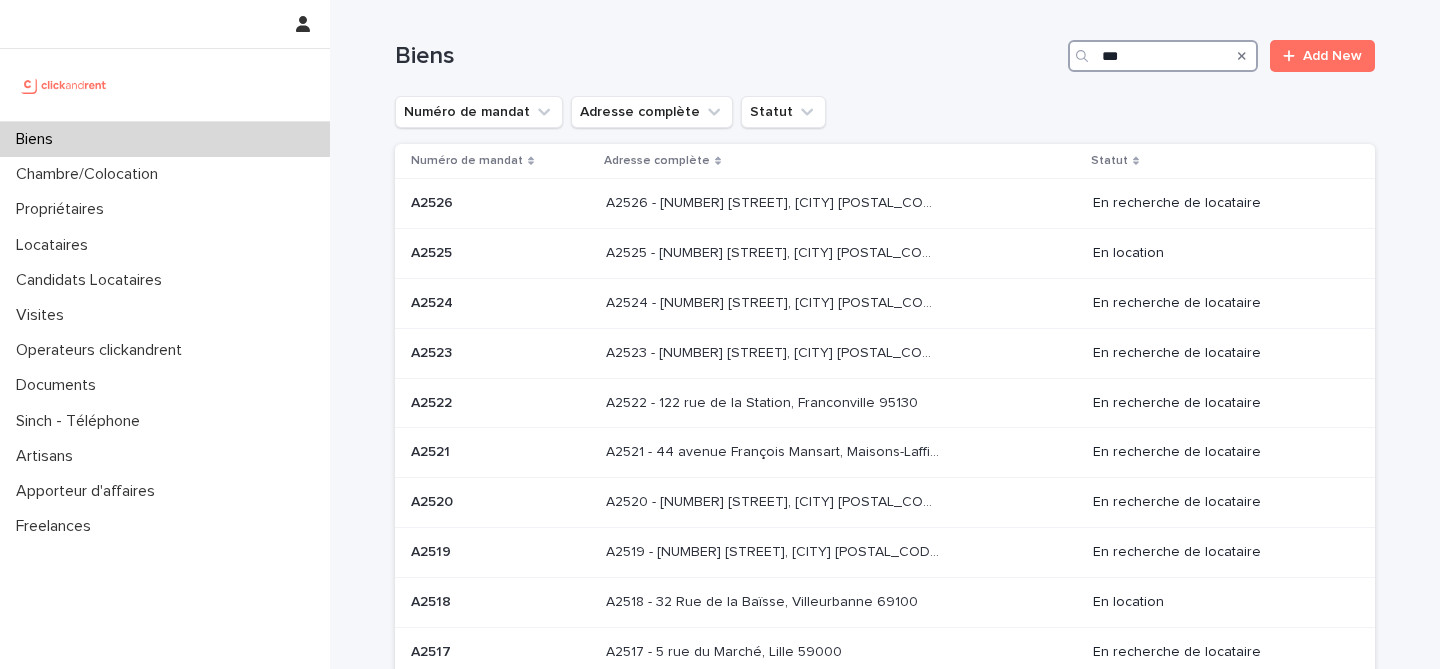 type on "****" 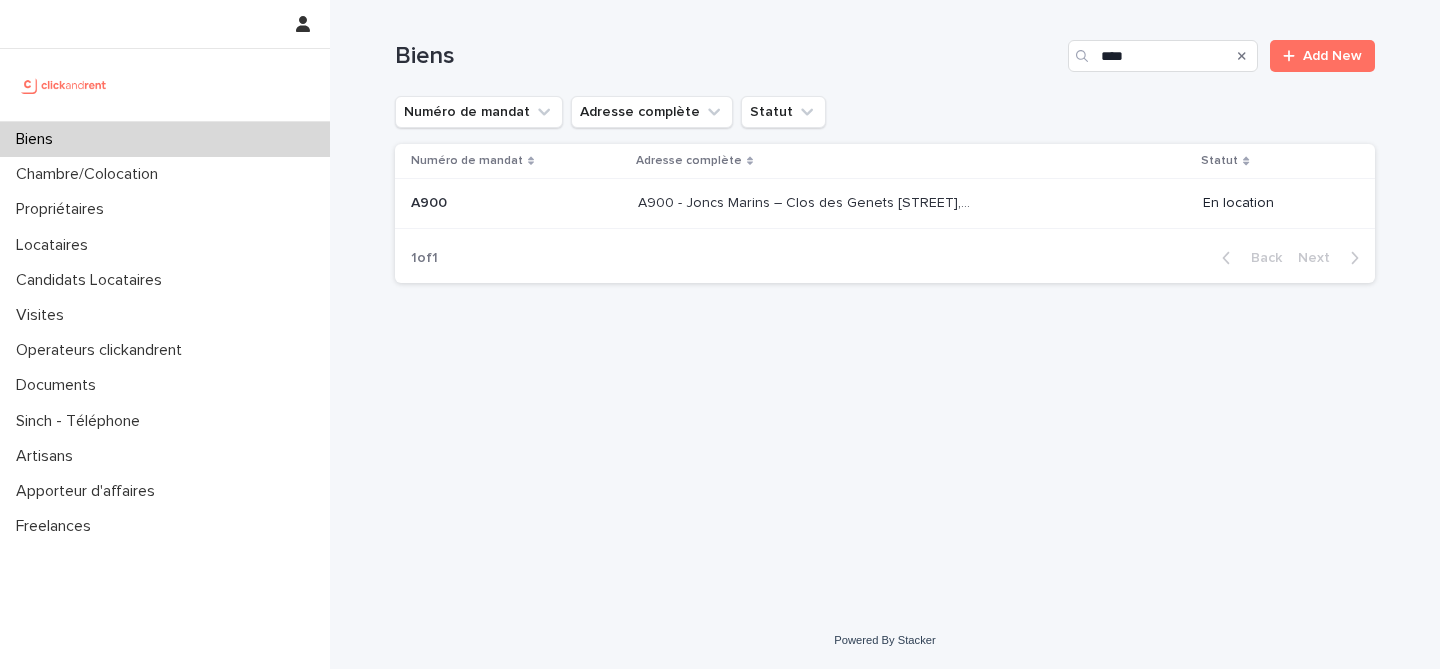 click on "A900 - Joncs Marins – Clos des Genets [STREET], [CITY] [POSTAL_CODE] A900 - Joncs Marins – Clos des Genets [STREET], [CITY] [POSTAL_CODE]" at bounding box center (912, 204) 